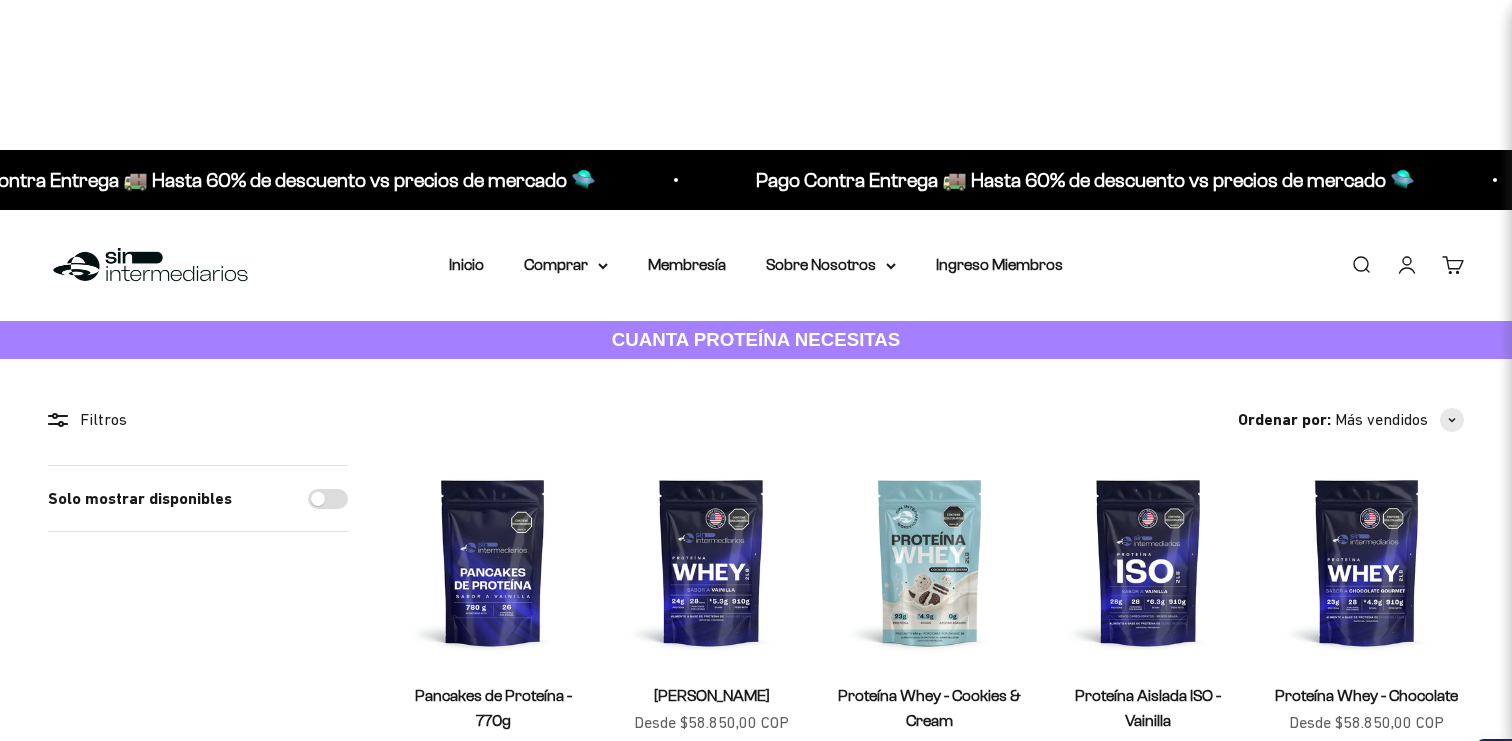 scroll, scrollTop: 0, scrollLeft: 0, axis: both 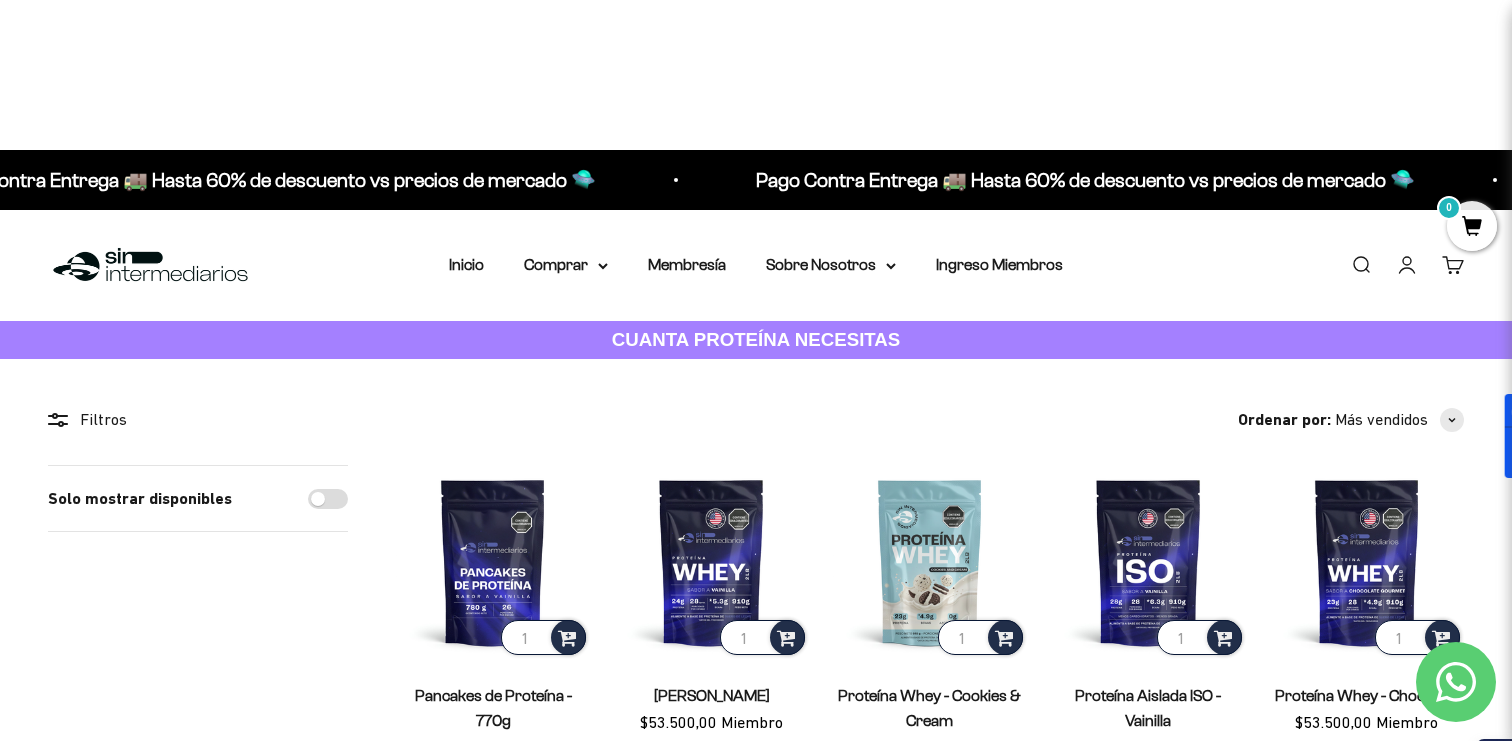 click on "Iniciar sesión" at bounding box center (1407, 265) 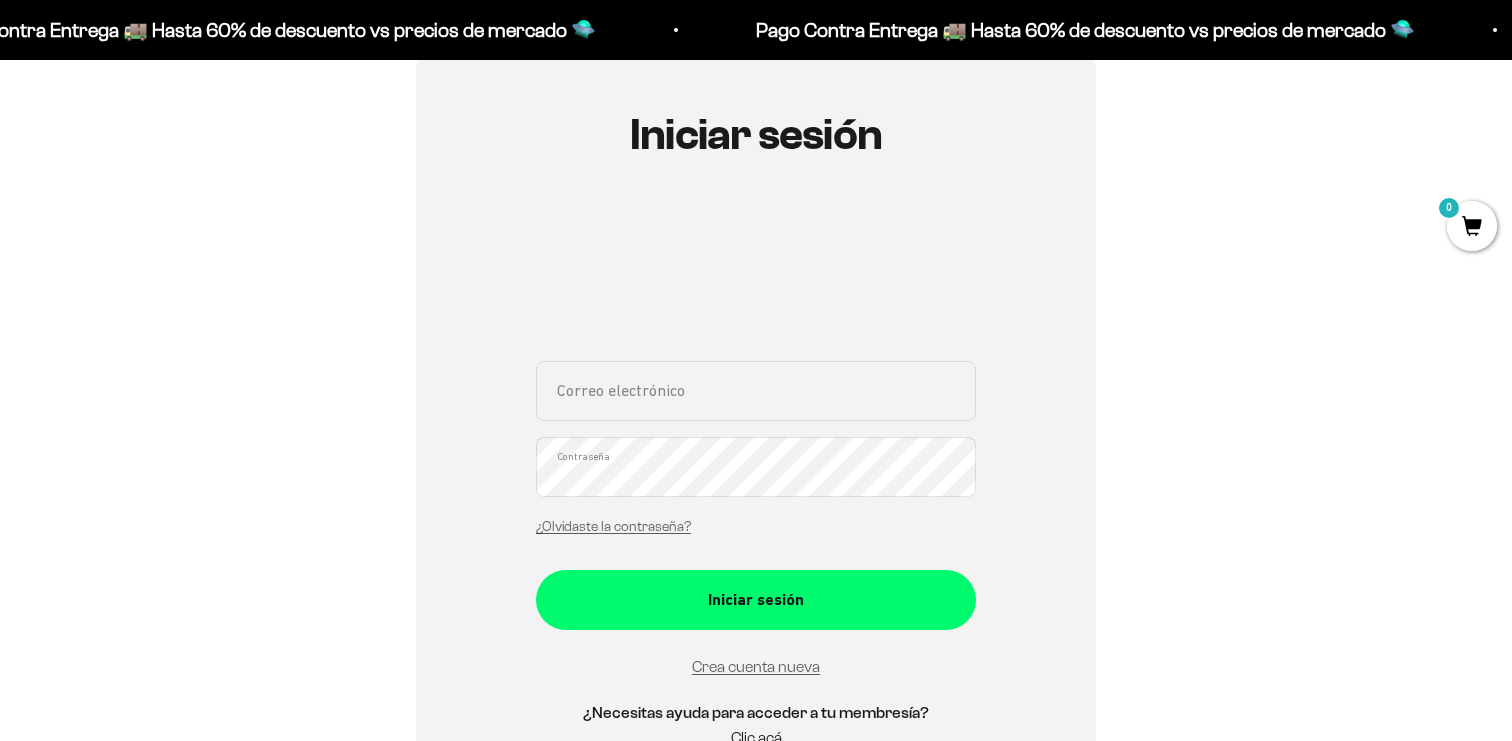 scroll, scrollTop: 239, scrollLeft: 0, axis: vertical 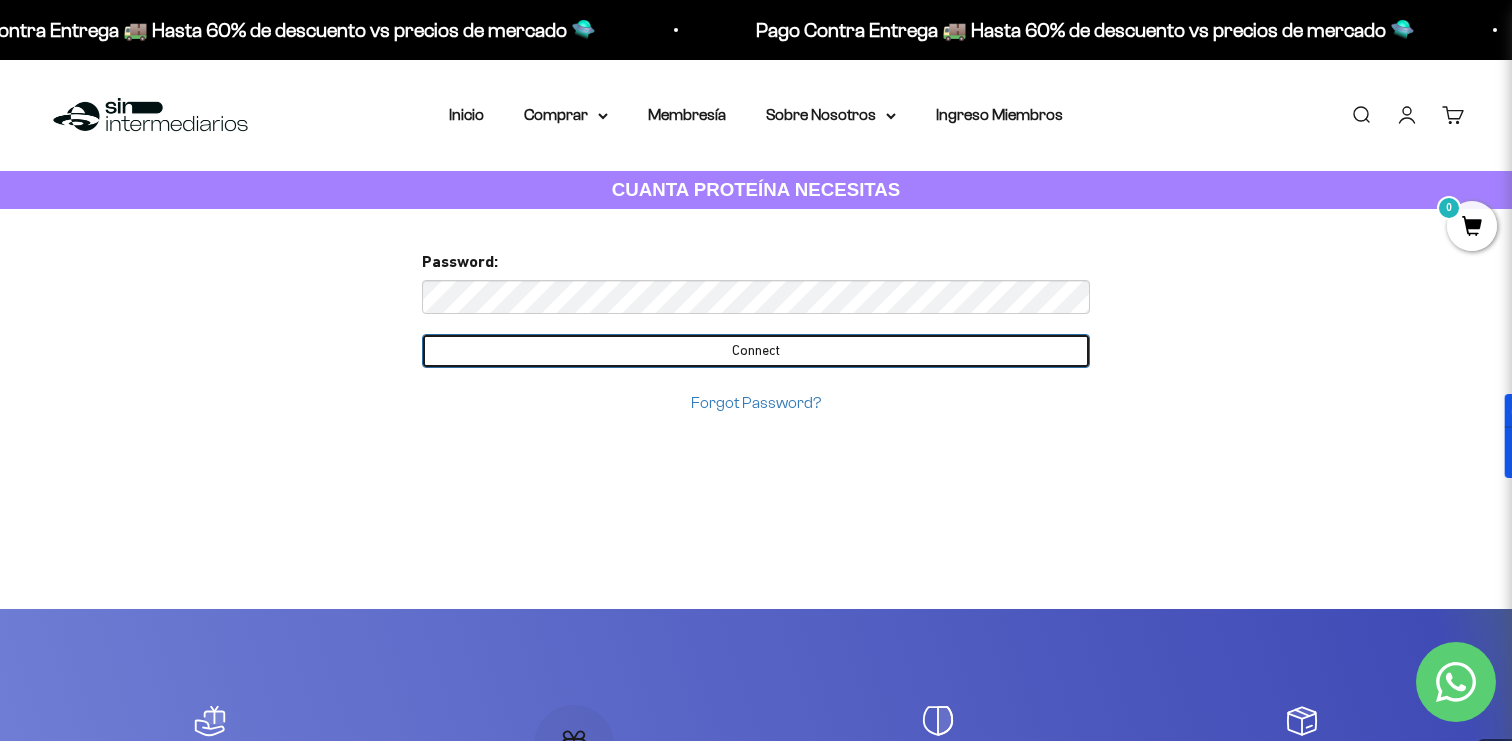 click on "Connect" at bounding box center [756, 351] 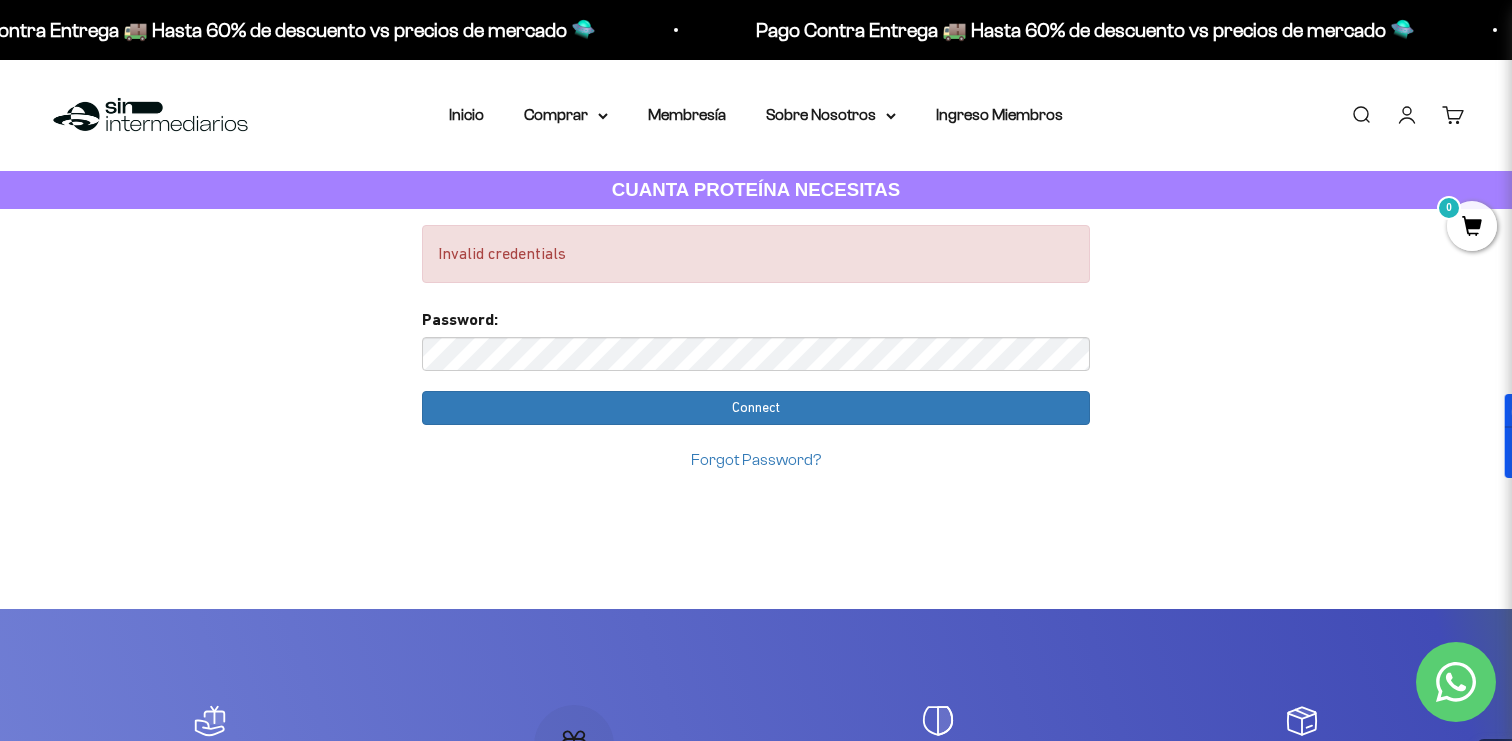 click on "Iniciar sesión" at bounding box center (1407, 115) 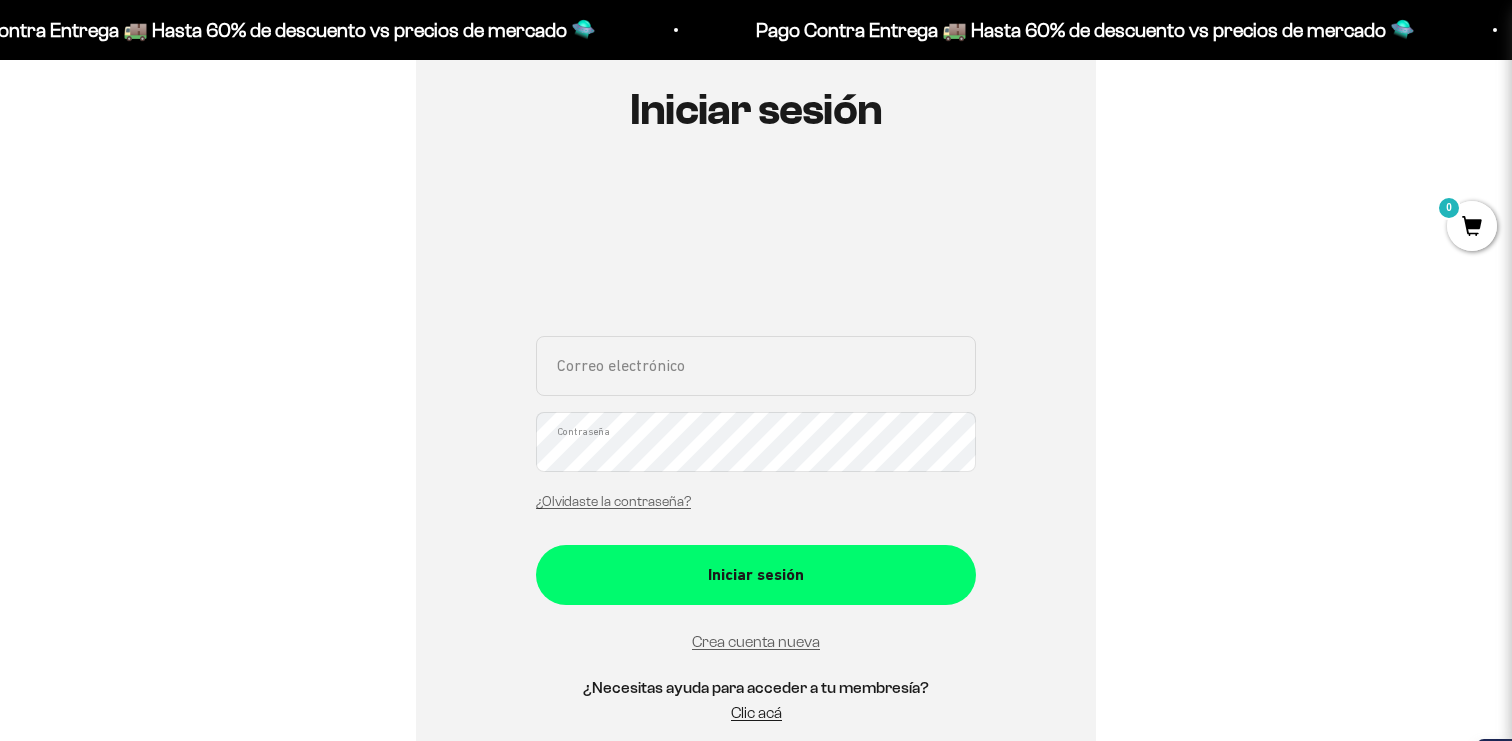 scroll, scrollTop: 121, scrollLeft: 0, axis: vertical 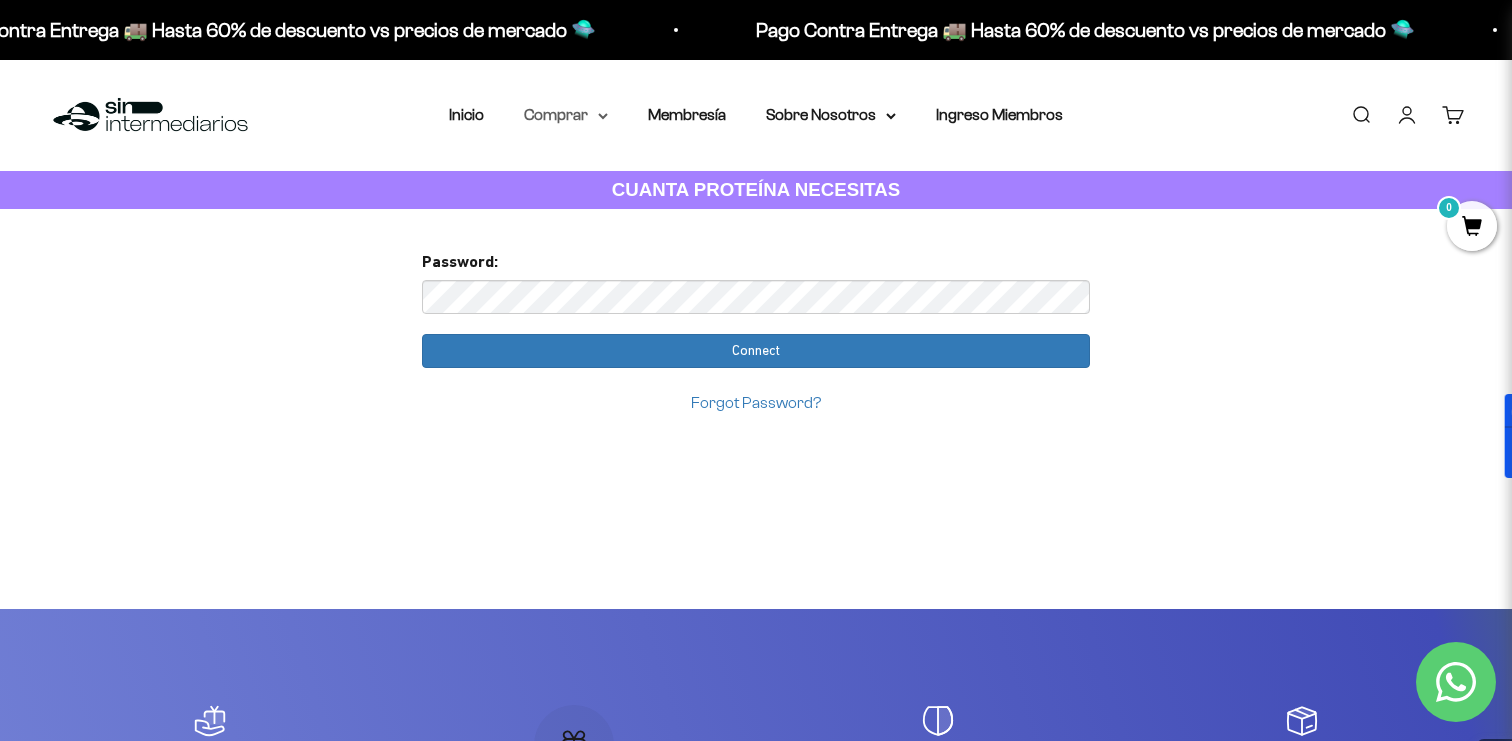 click on "Comprar" at bounding box center [566, 115] 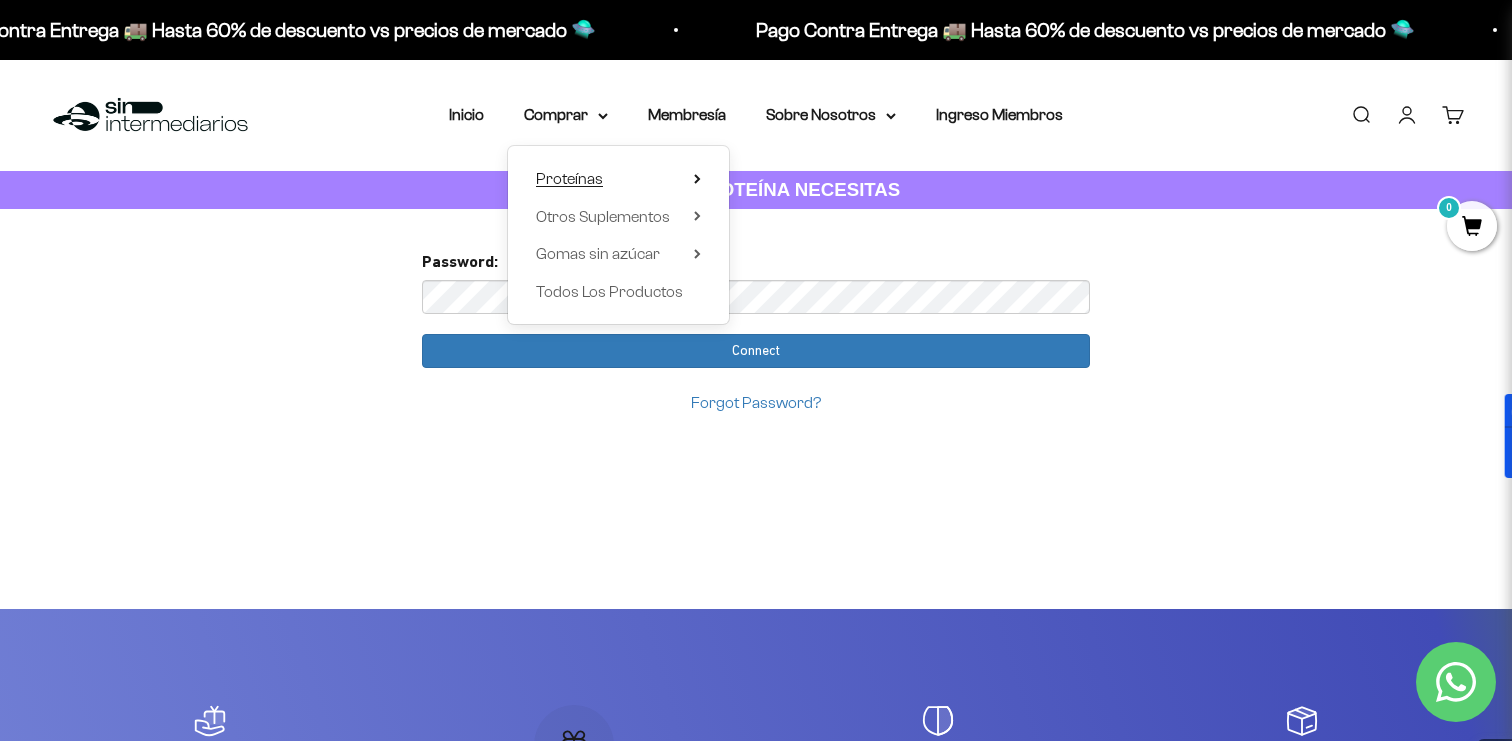click on "Proteínas" at bounding box center (569, 178) 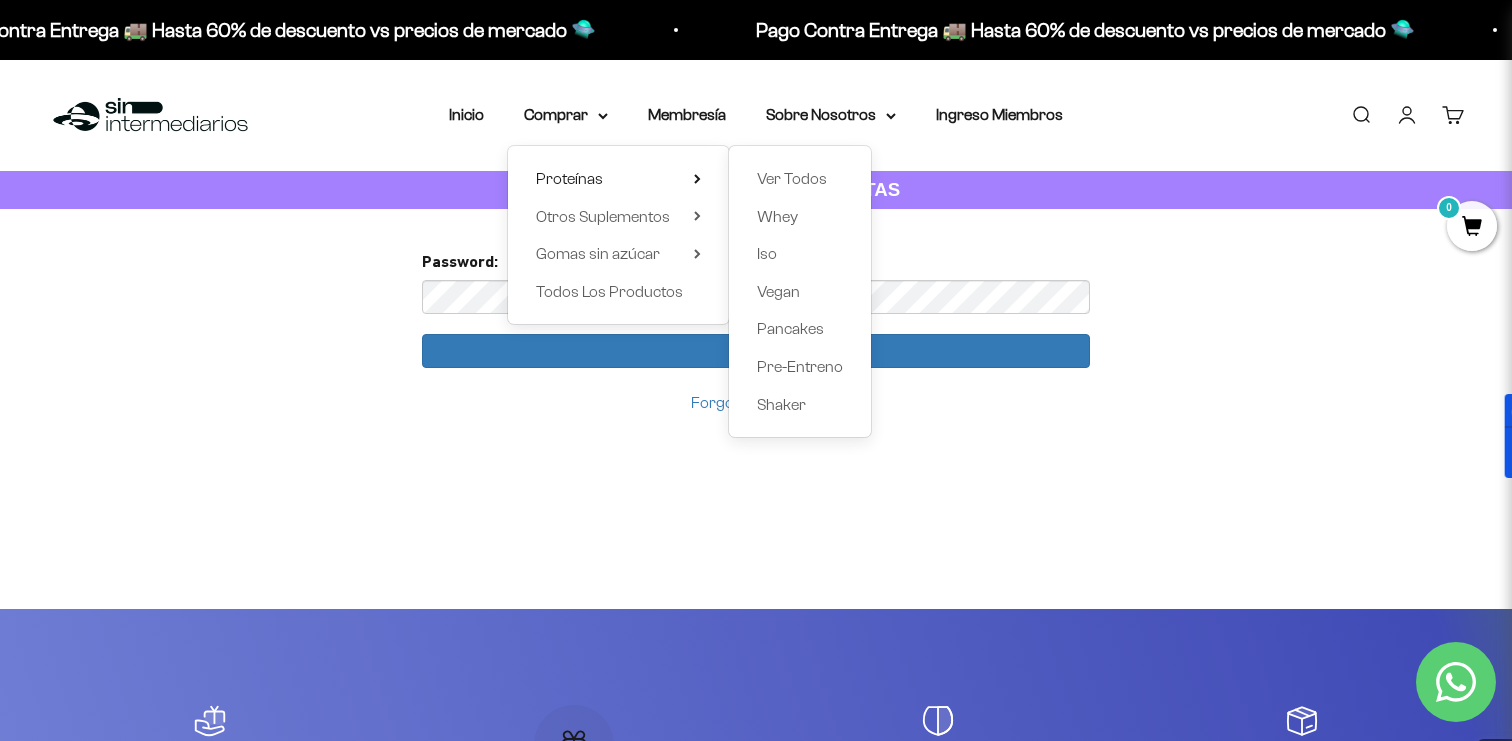 click on "Ver Todos
Whey
Iso
Vegan
Pancakes
Pre-Entreno Shaker" at bounding box center (800, 291) 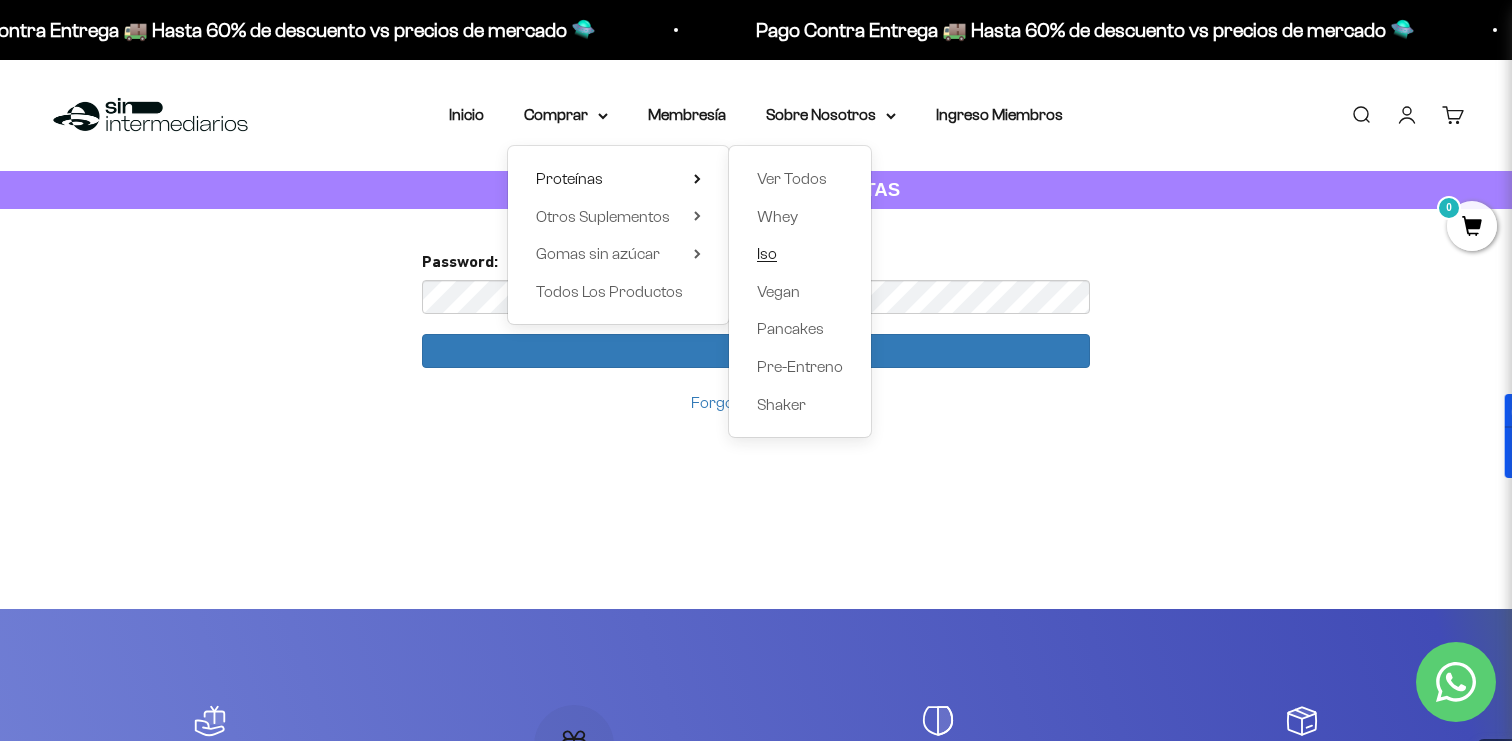 click on "Iso" at bounding box center [767, 253] 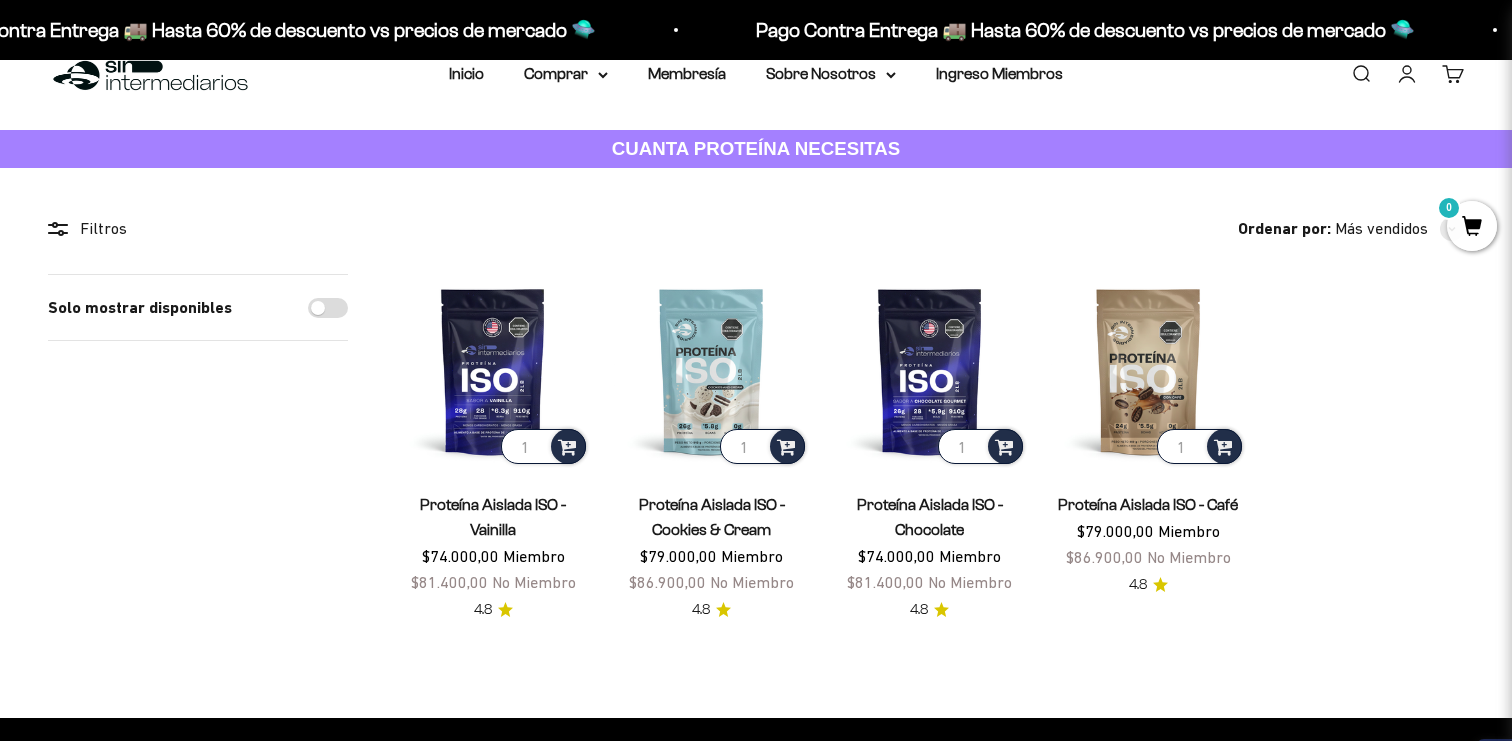 scroll, scrollTop: 130, scrollLeft: 0, axis: vertical 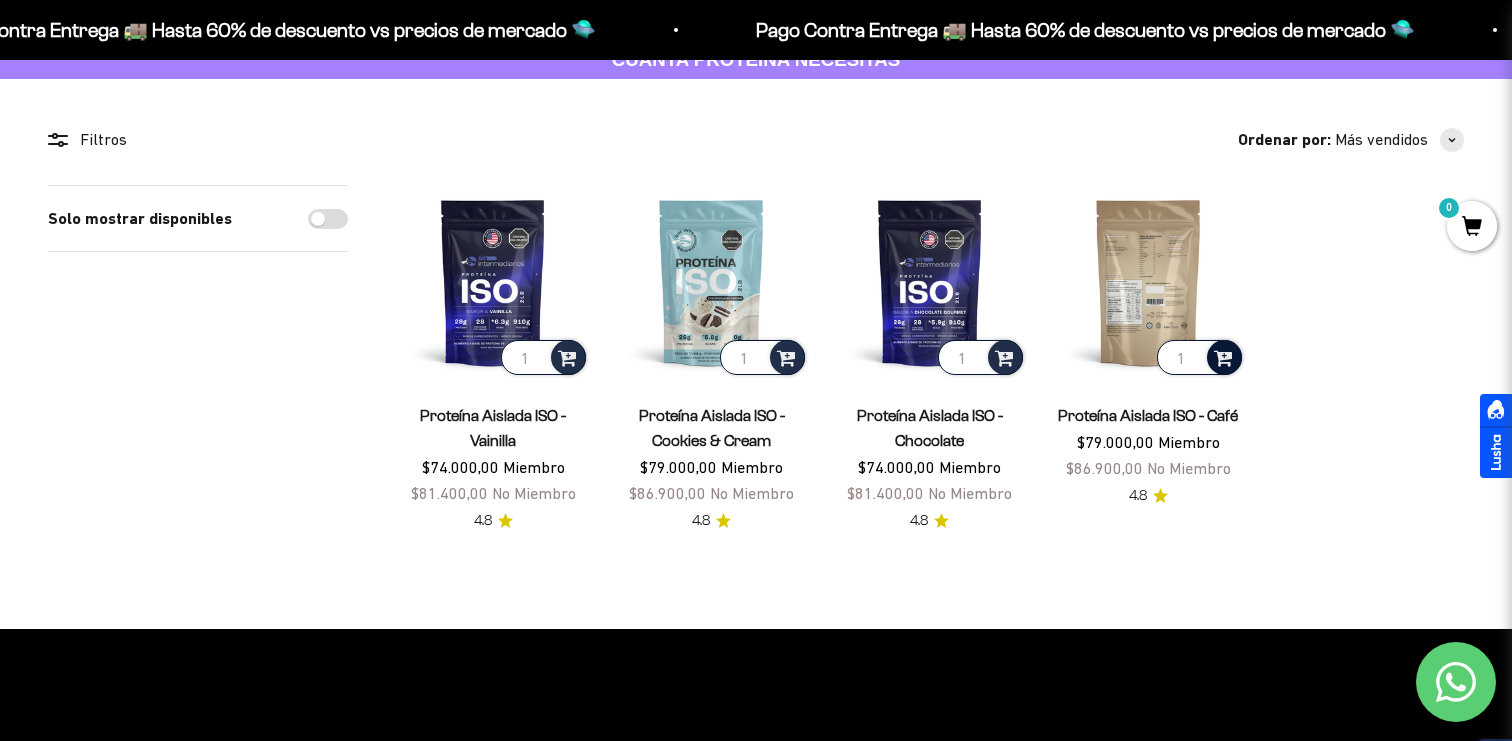 click at bounding box center (1223, 356) 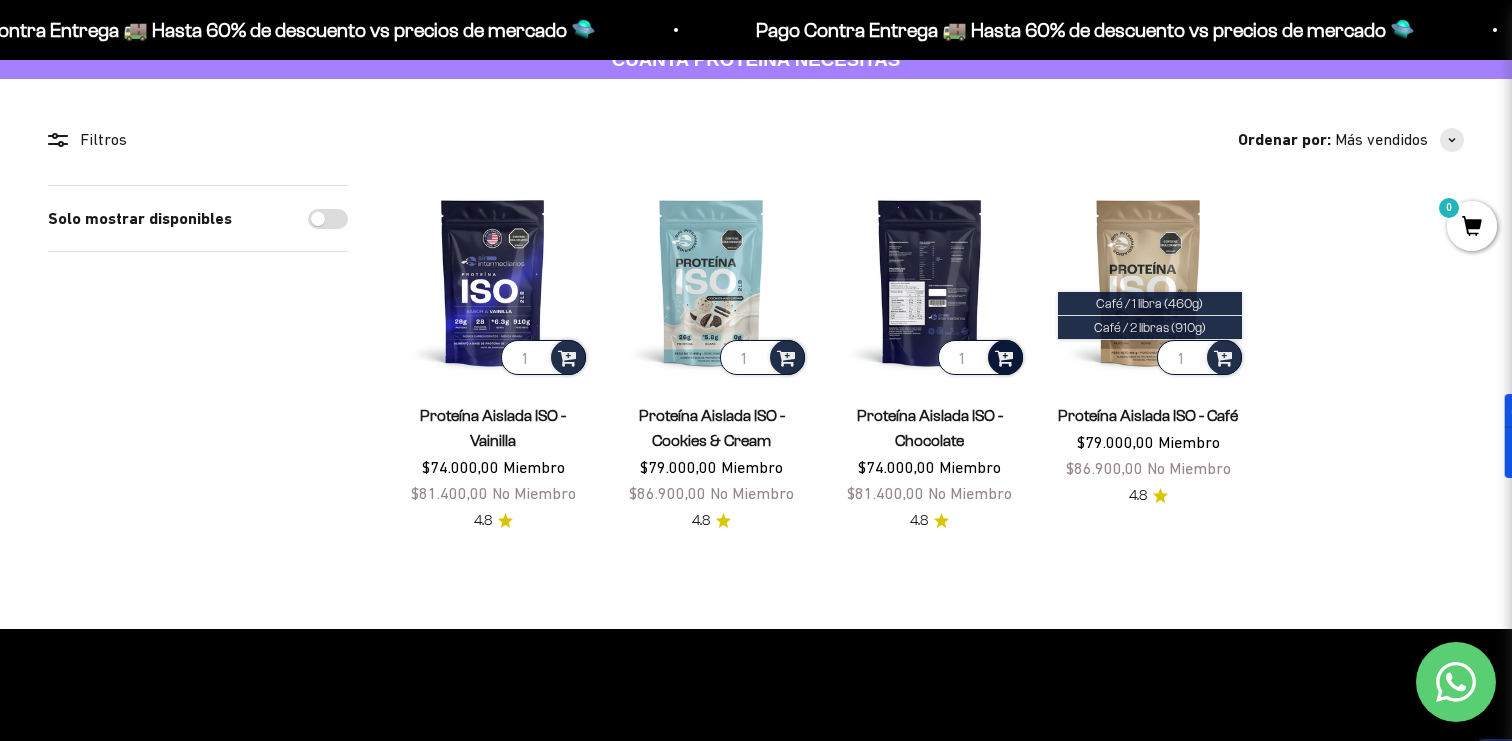click at bounding box center [1004, 356] 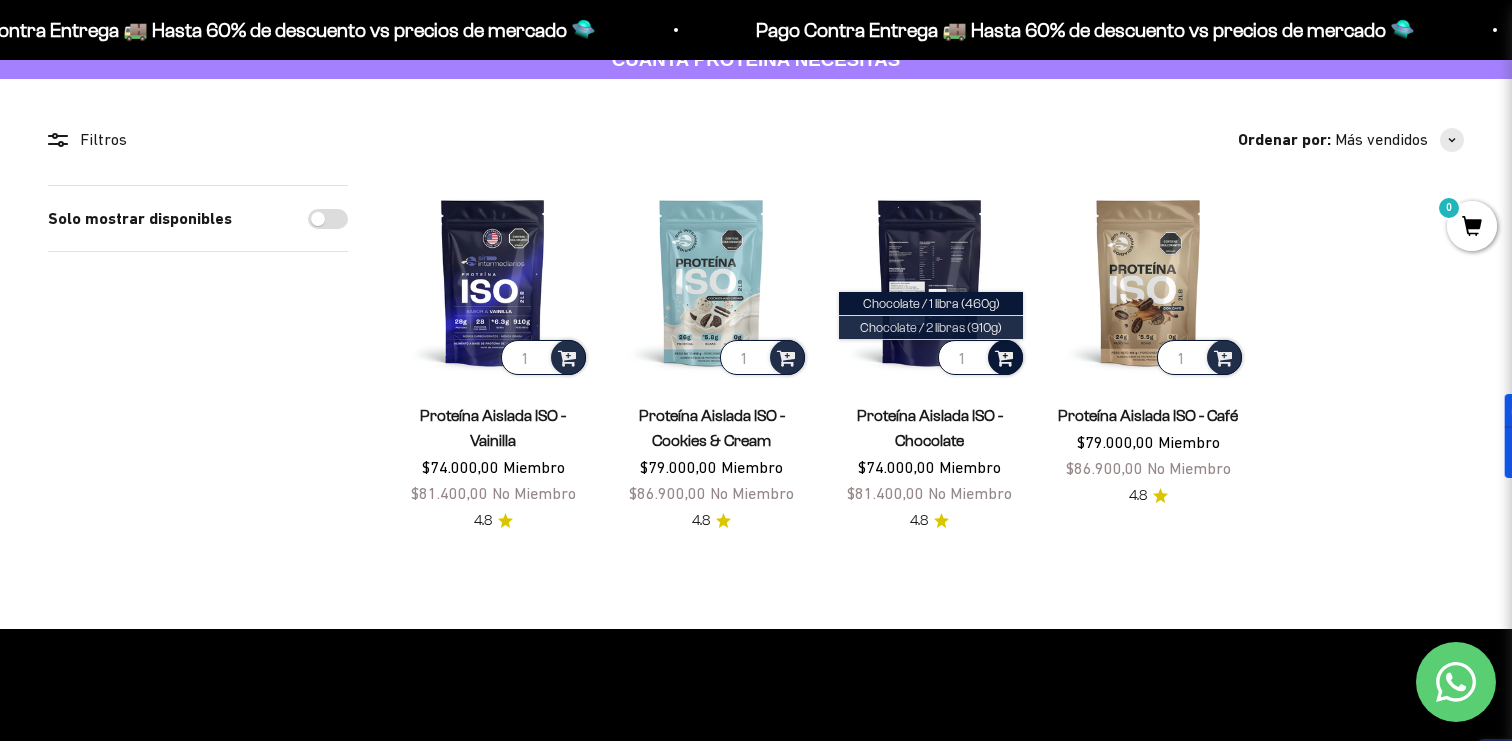 click on "Chocolate / 2 libras (910g)" at bounding box center (931, 327) 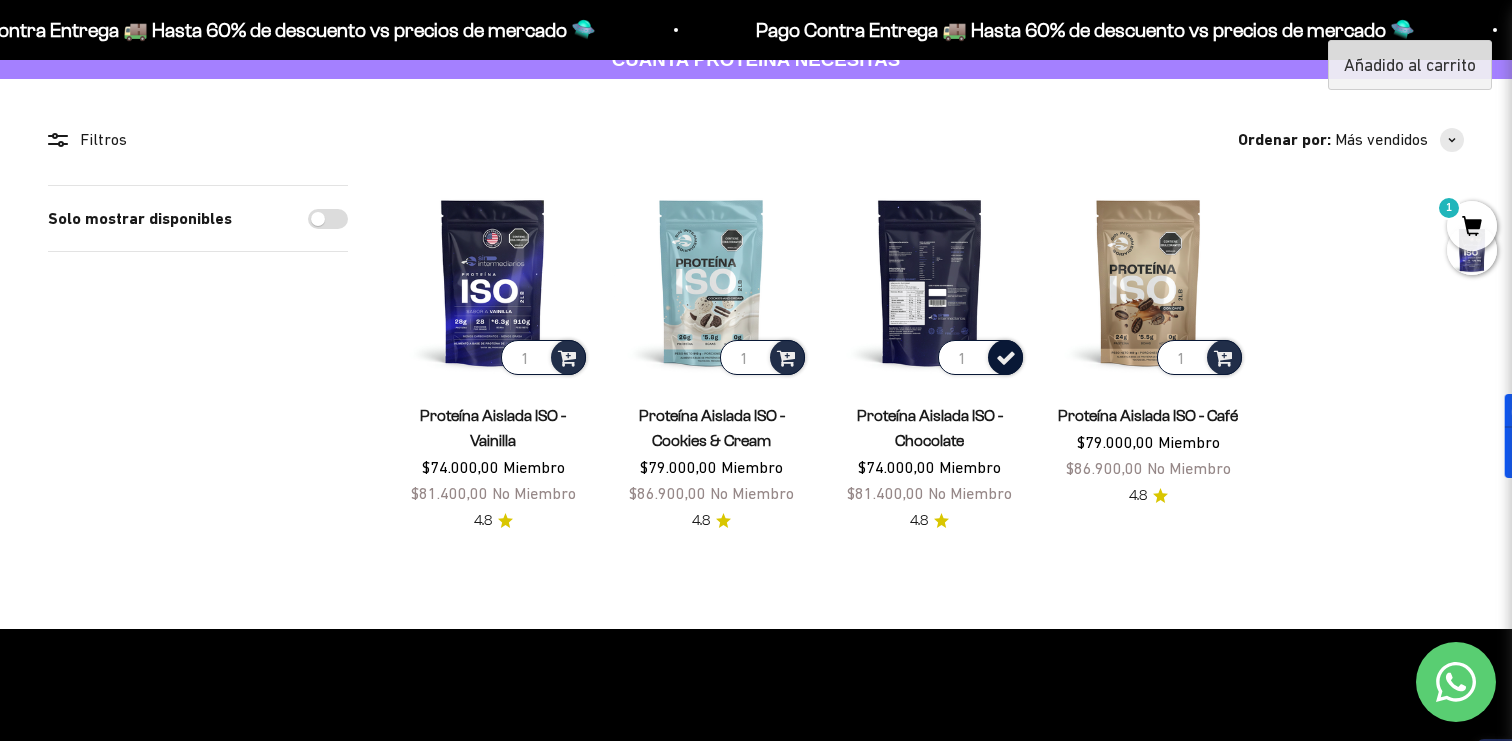 click at bounding box center (930, 282) 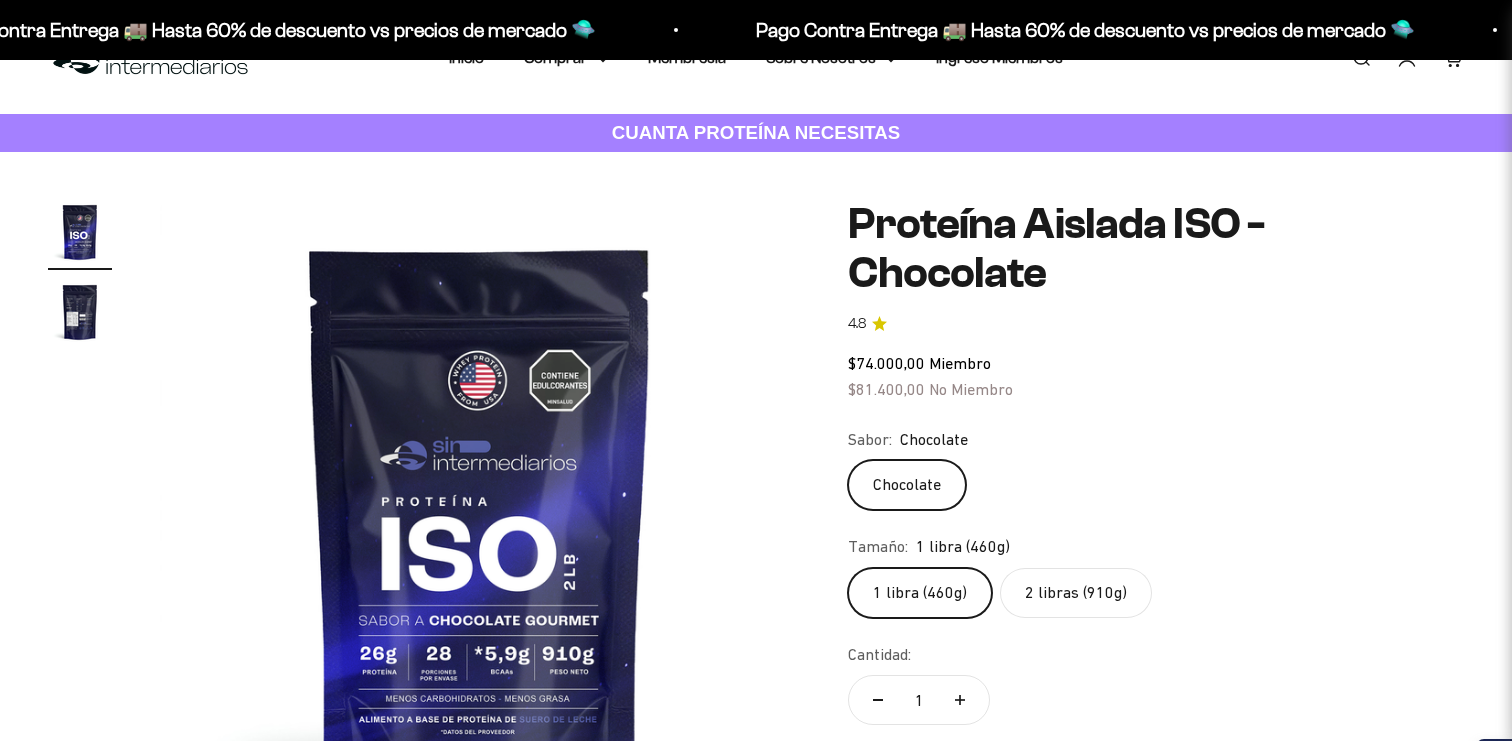 scroll, scrollTop: 98, scrollLeft: 0, axis: vertical 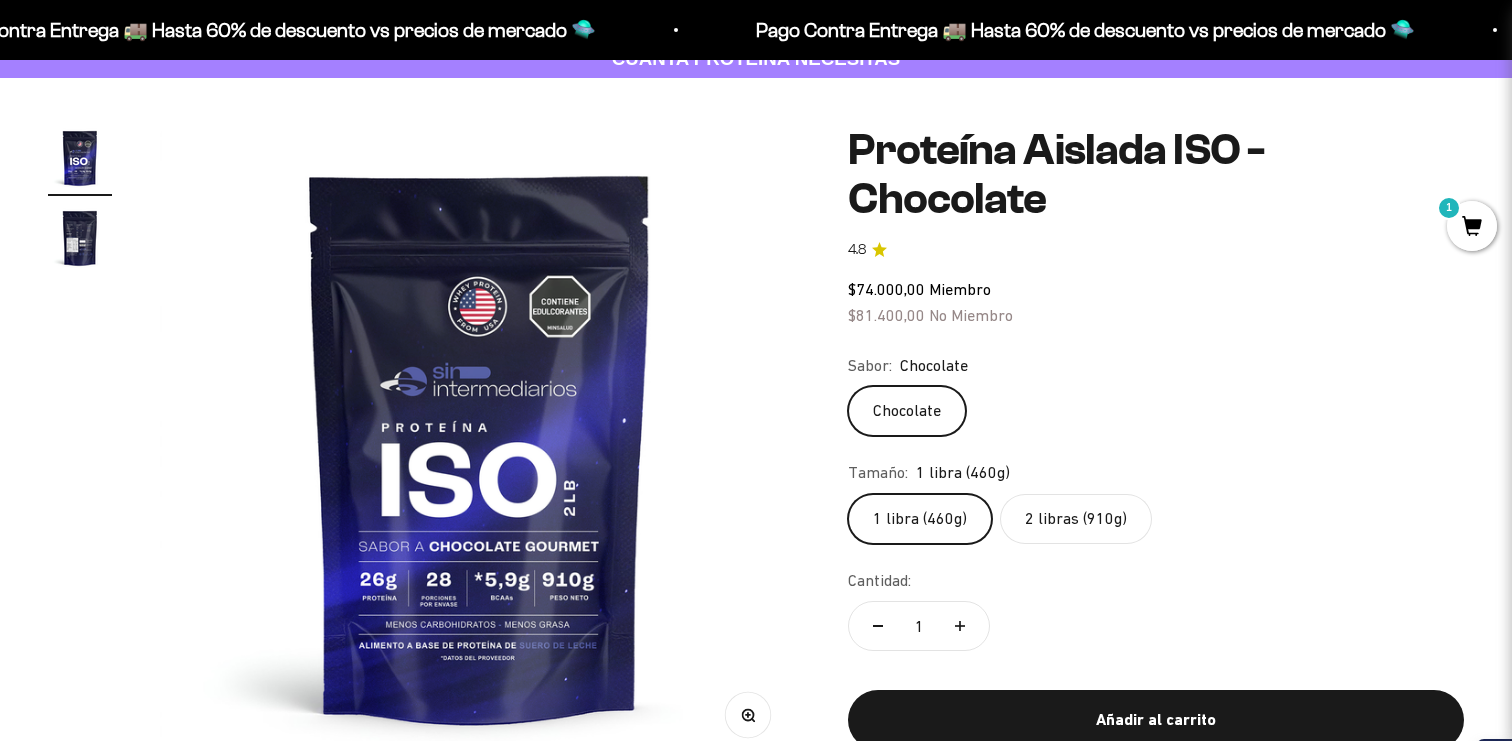 click on "Sabor:
Chocolate" 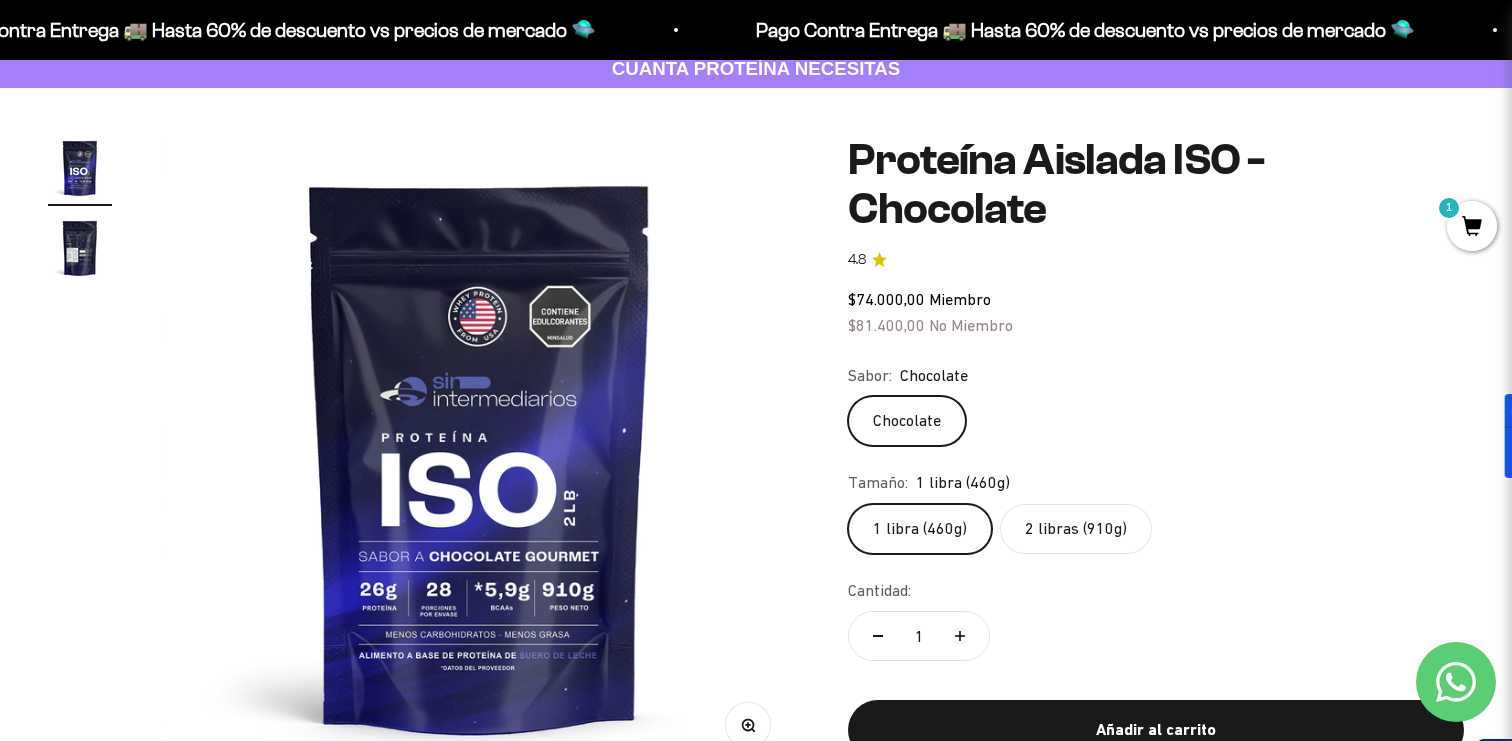 scroll, scrollTop: 129, scrollLeft: 0, axis: vertical 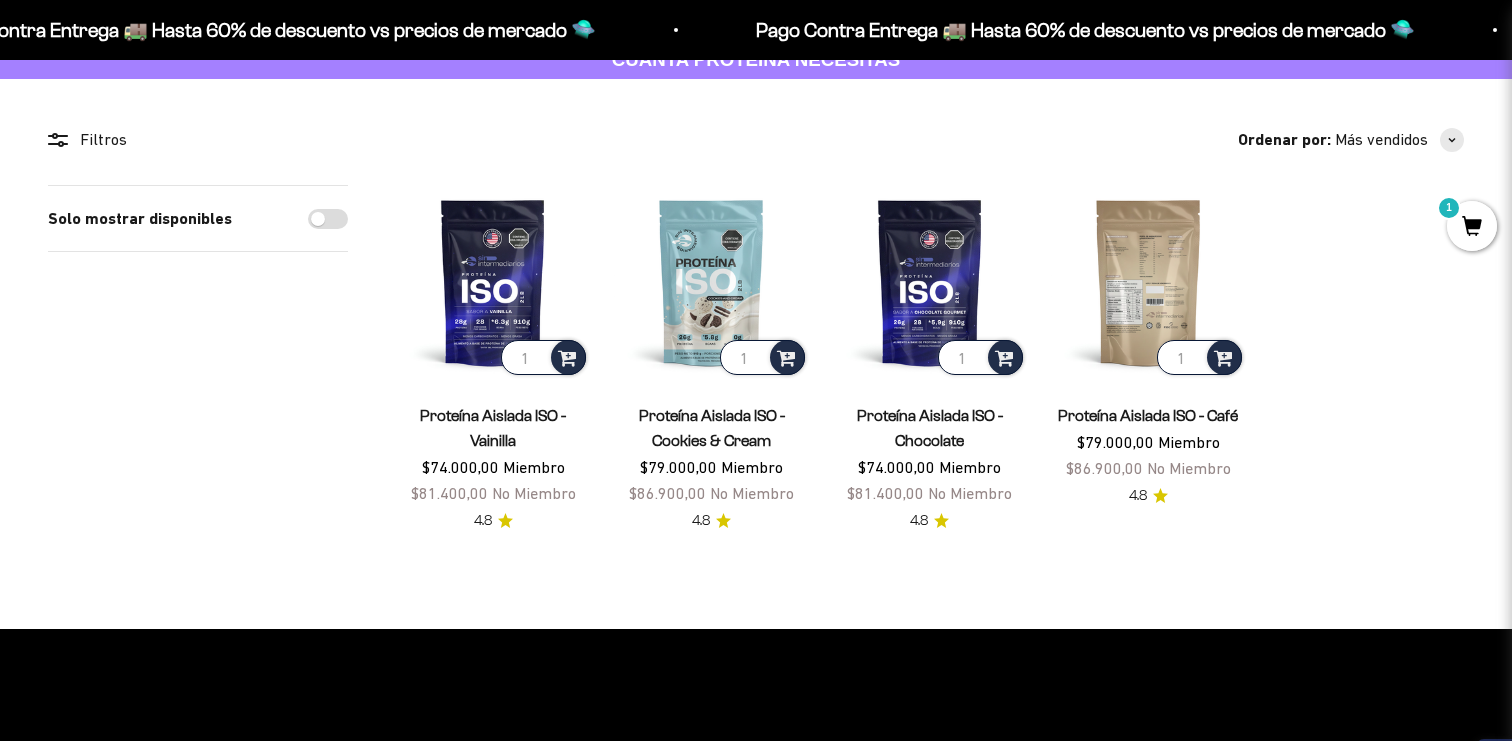 click at bounding box center (1148, 282) 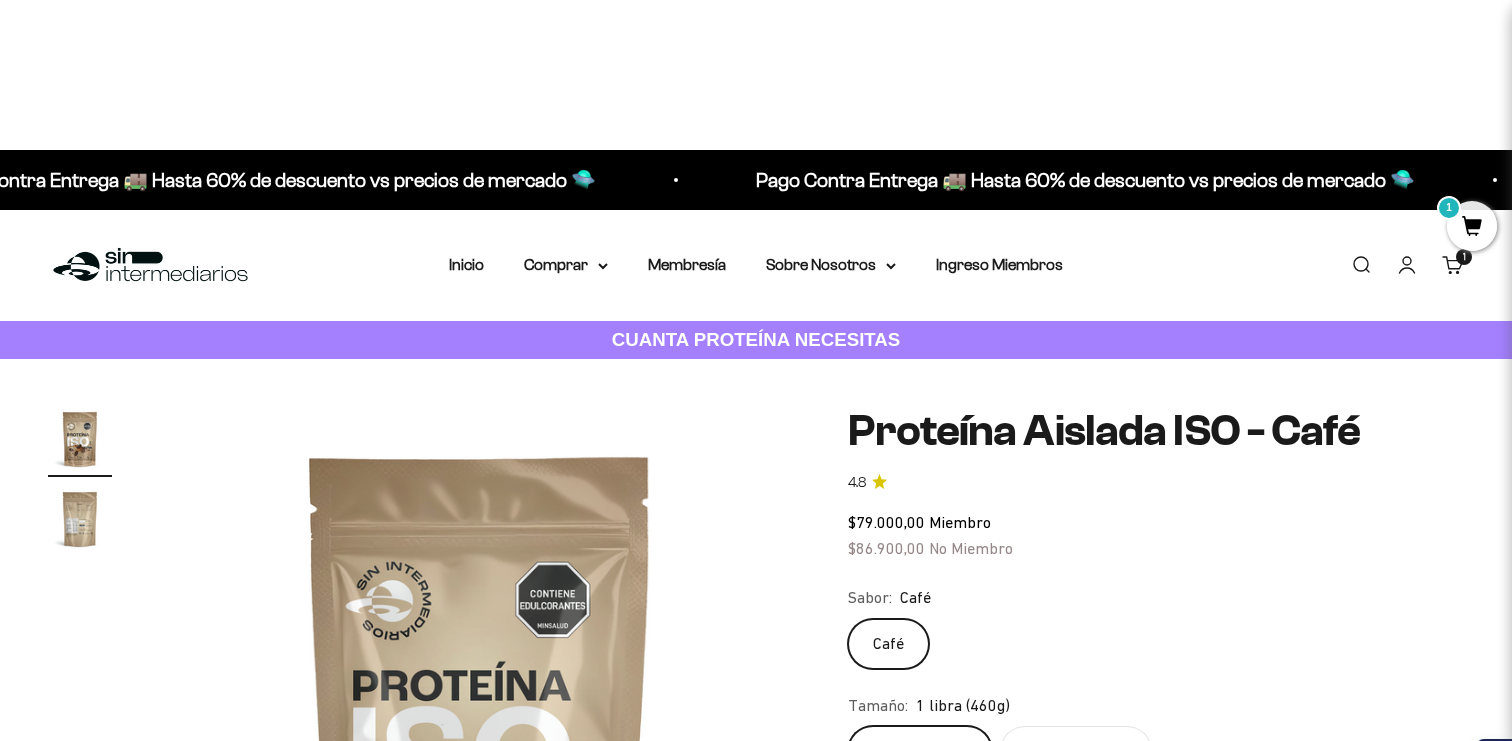 scroll, scrollTop: 291, scrollLeft: 0, axis: vertical 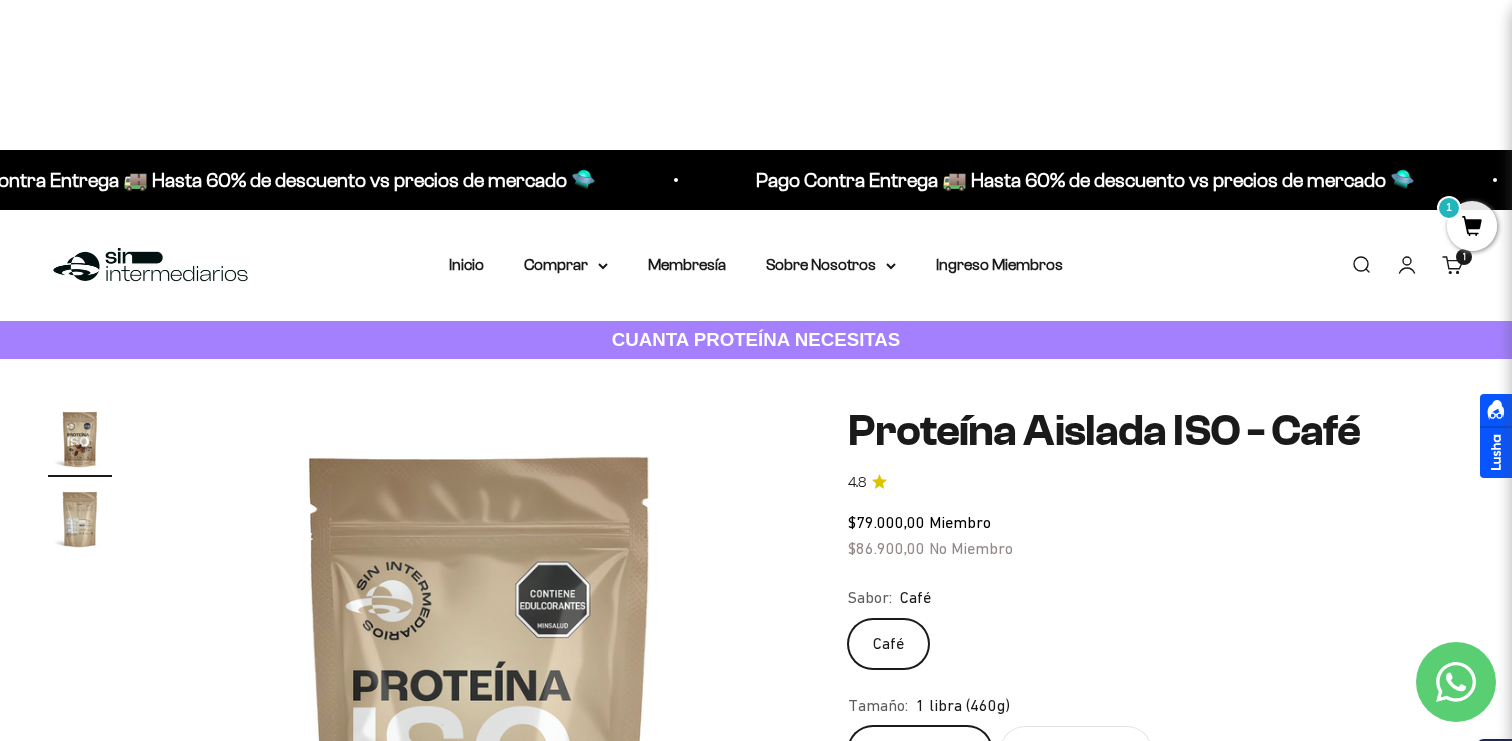 click on "Carrito
1 artículo
1" at bounding box center [1453, 265] 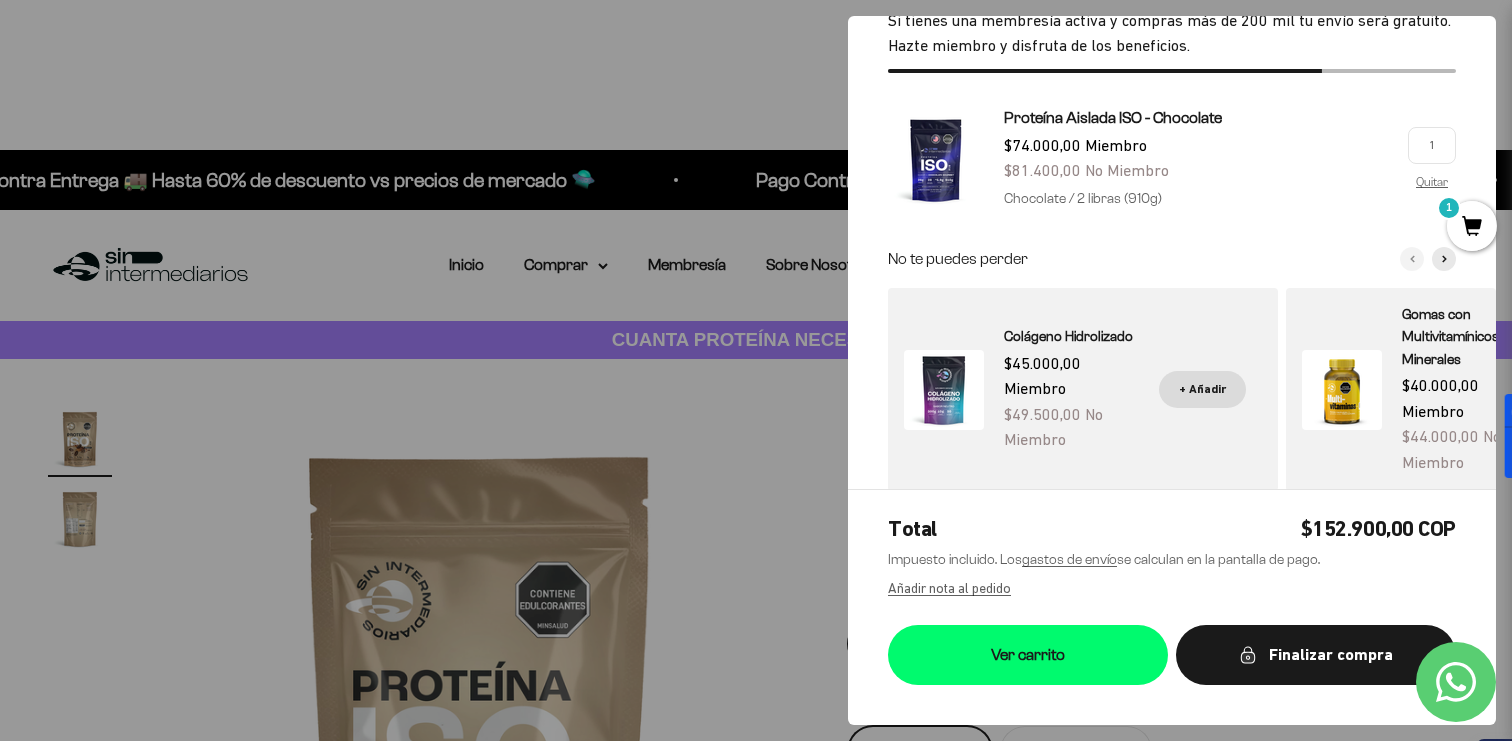 scroll, scrollTop: 103, scrollLeft: 0, axis: vertical 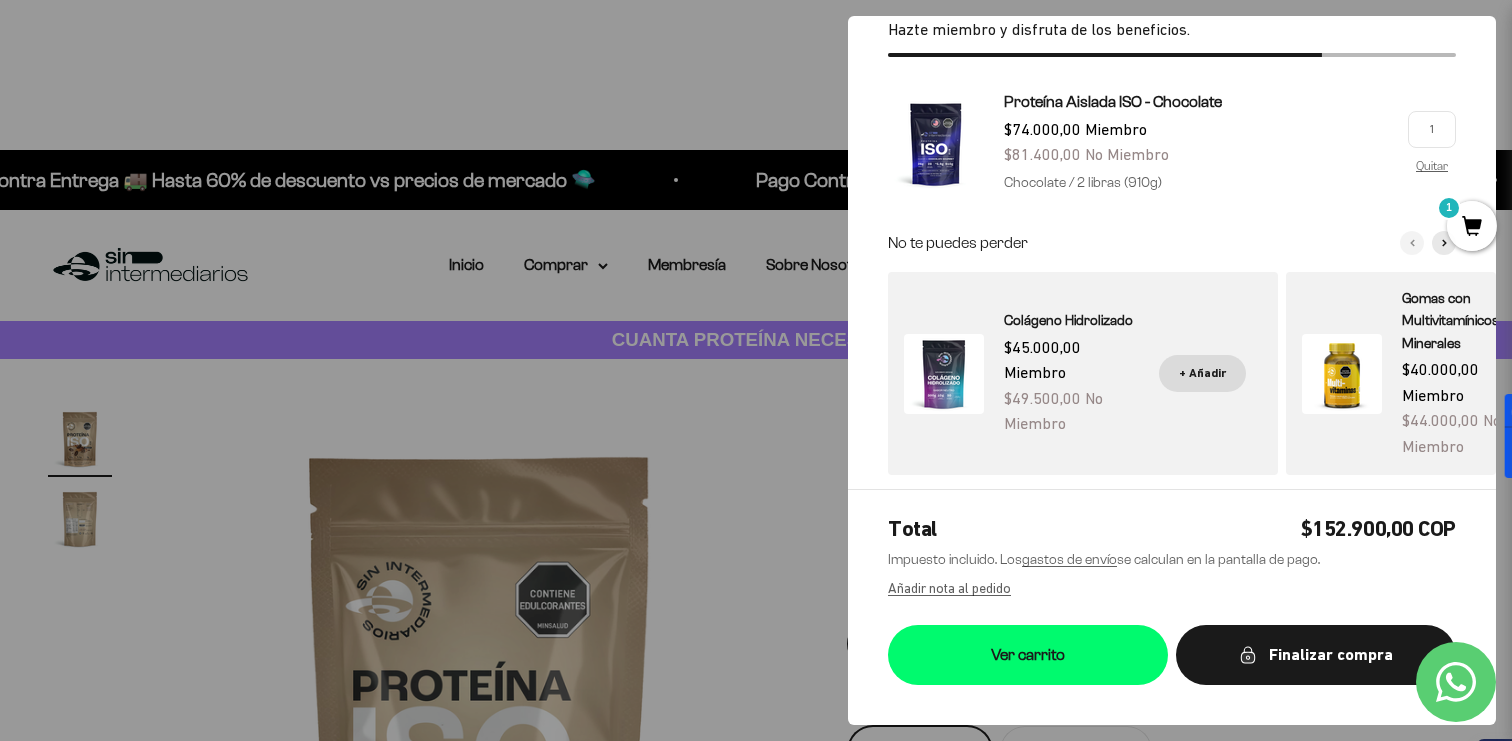 click on "Quitar" at bounding box center [1432, 166] 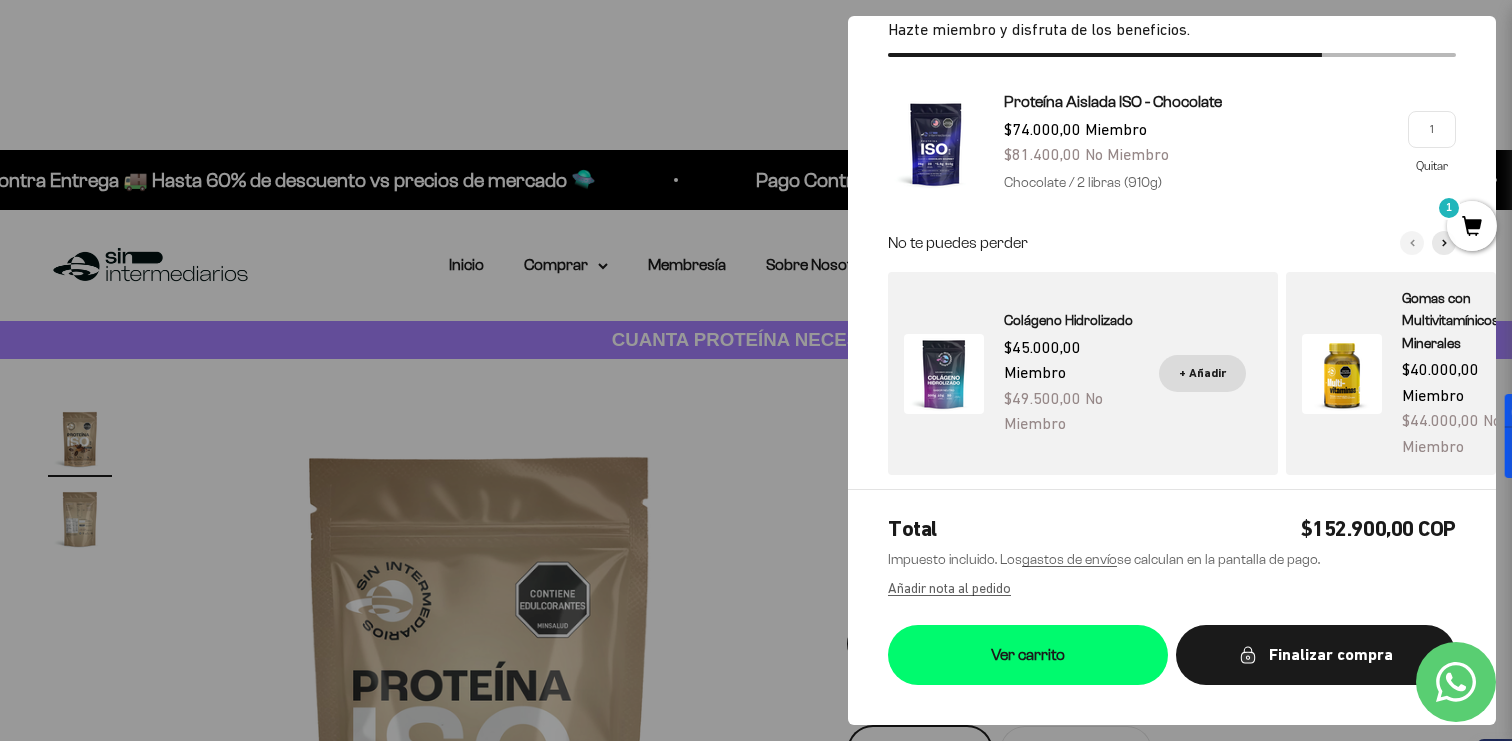 click on "Quitar" at bounding box center (1432, 165) 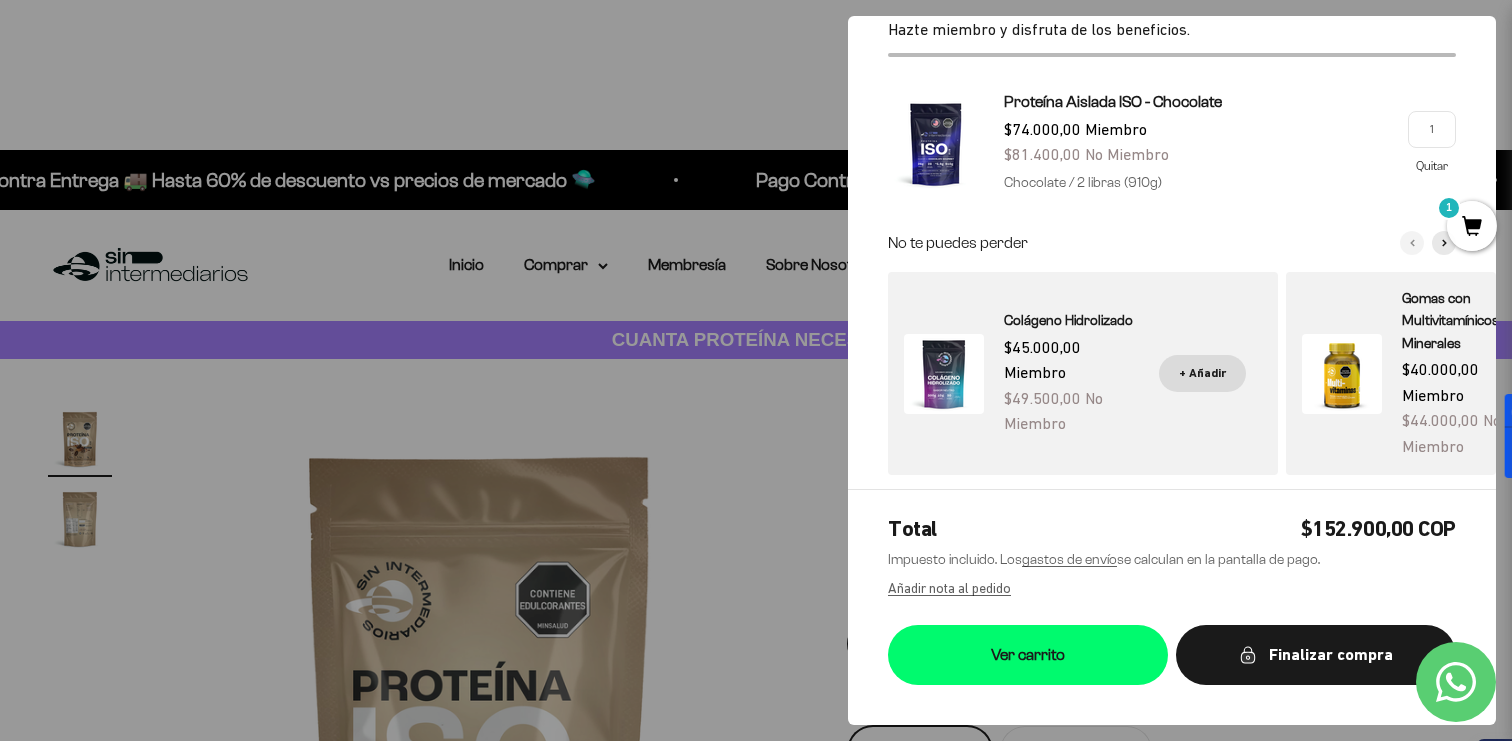 scroll, scrollTop: 0, scrollLeft: 0, axis: both 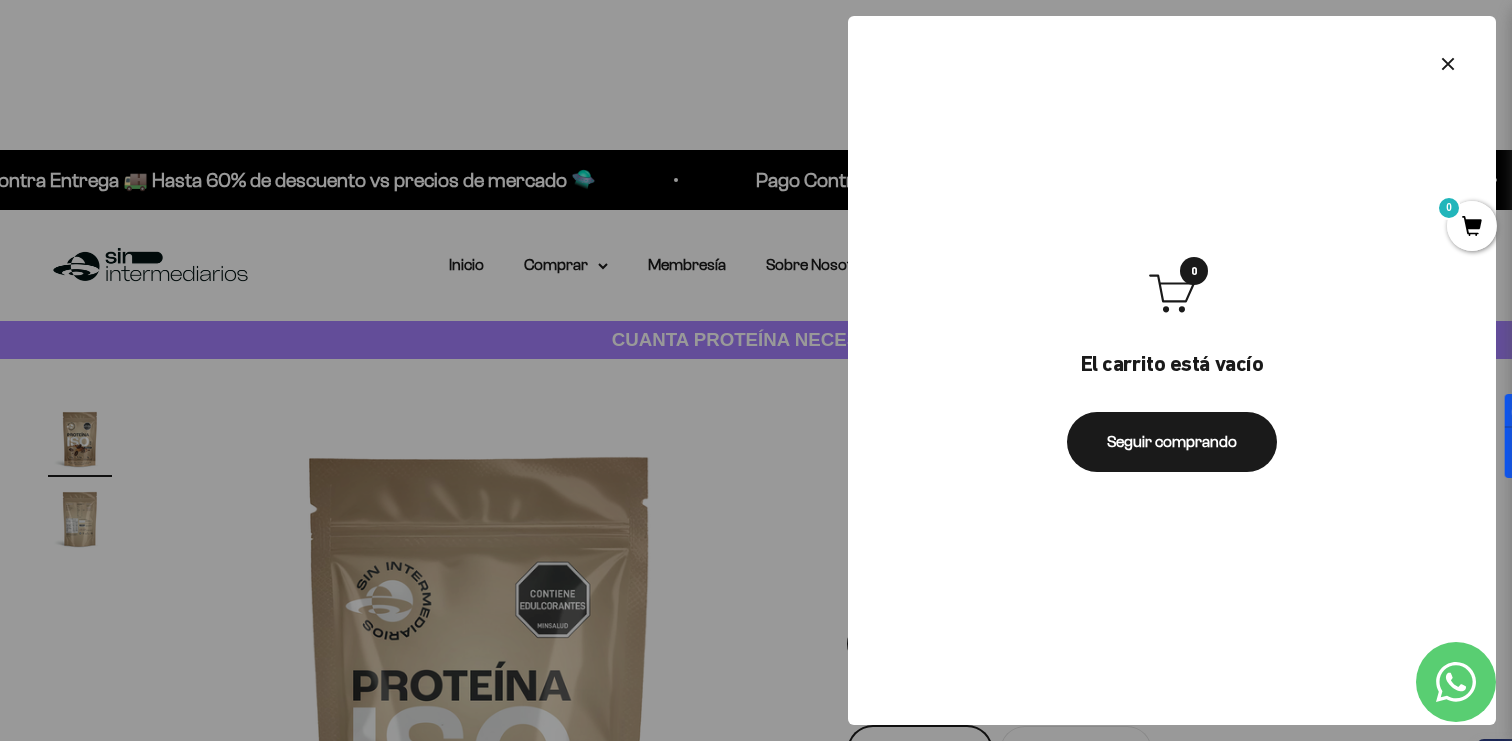click 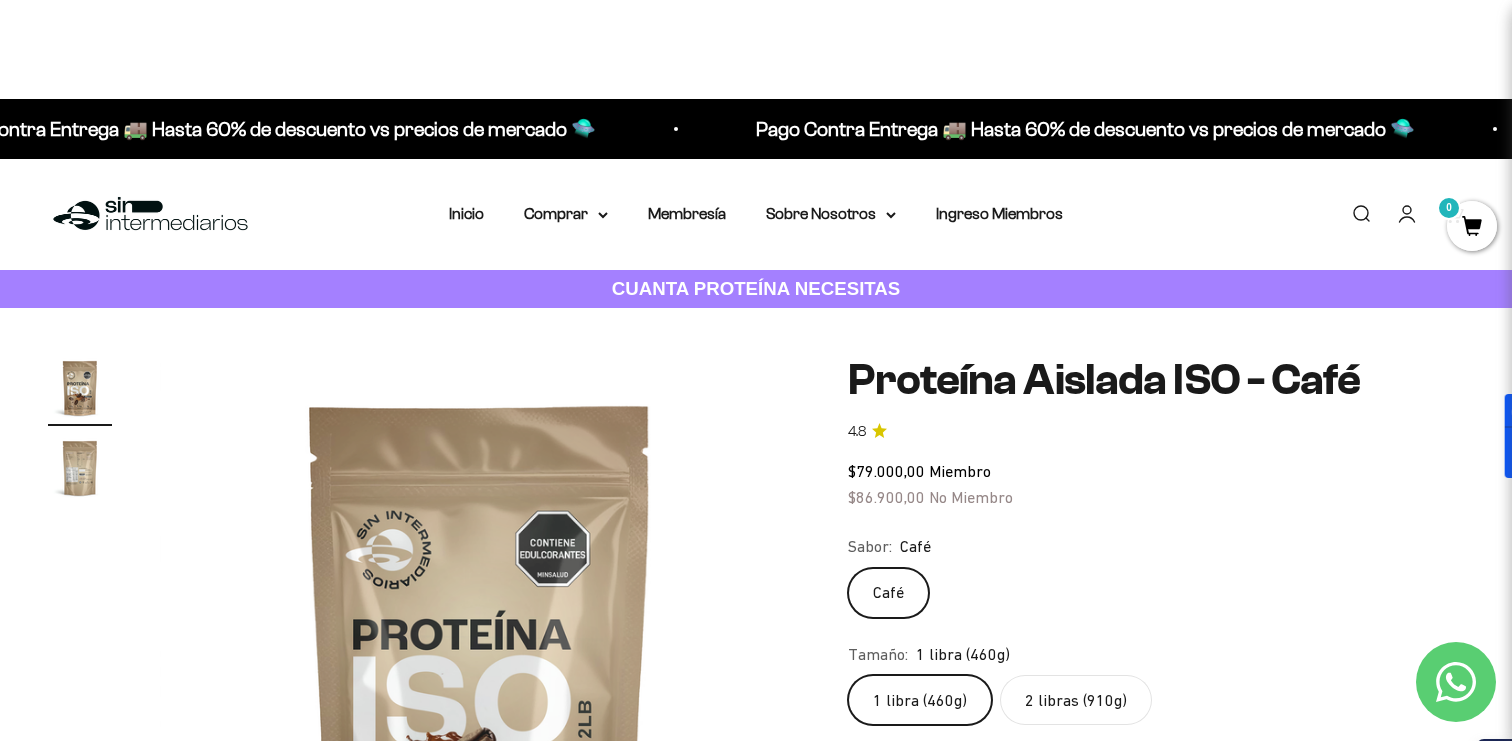 scroll, scrollTop: 135, scrollLeft: 0, axis: vertical 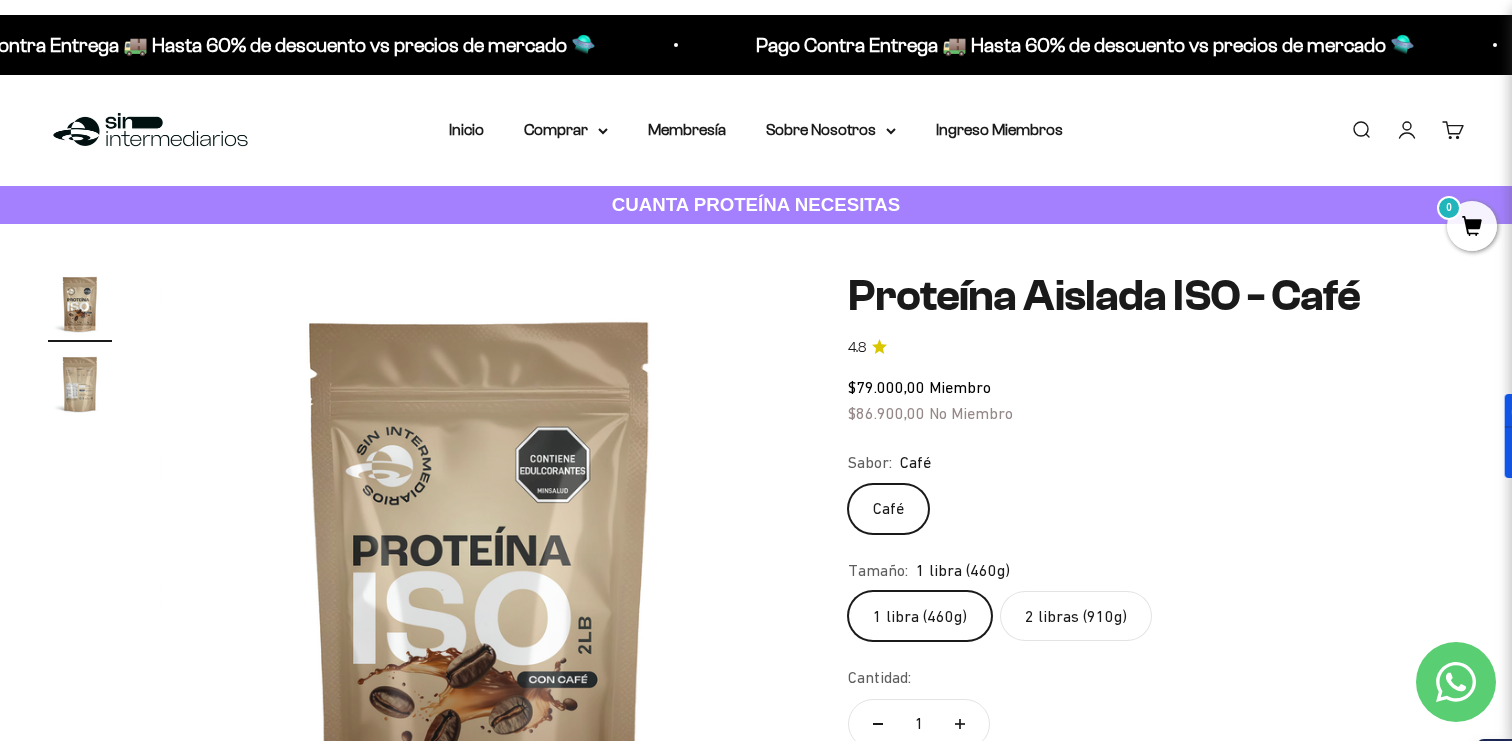 click on "1 libra (460g)" 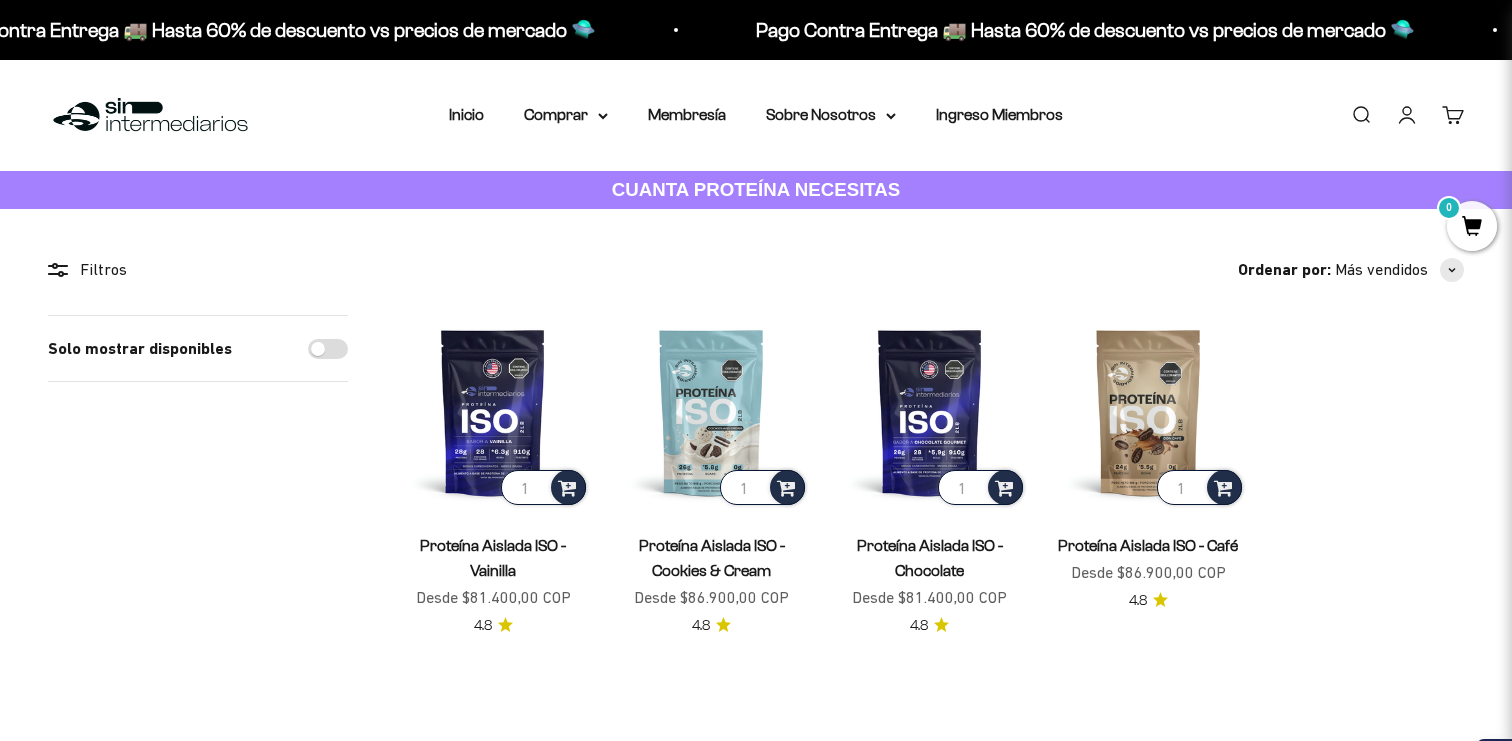 scroll, scrollTop: 130, scrollLeft: 0, axis: vertical 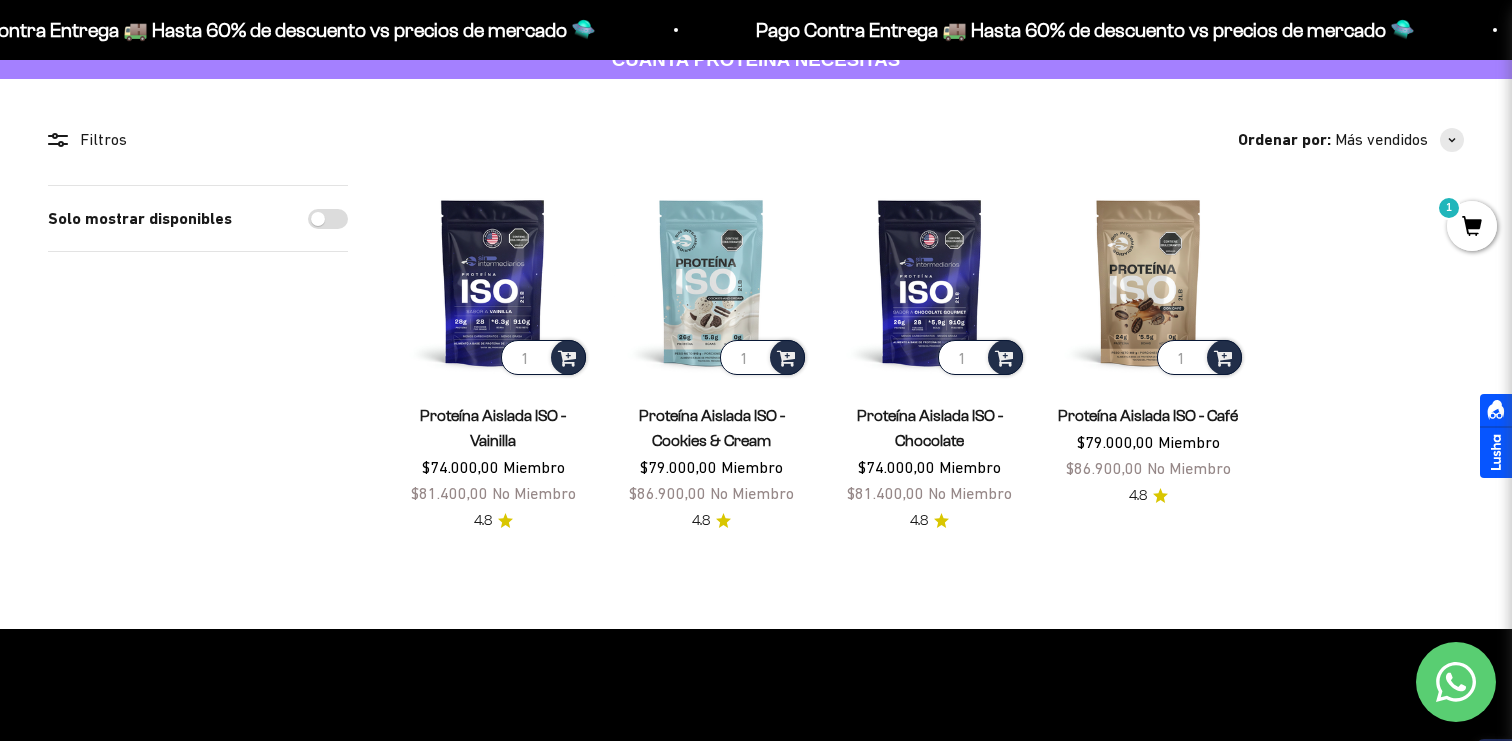 click on "Proteína Aislada ISO - Chocolate" at bounding box center [930, 428] 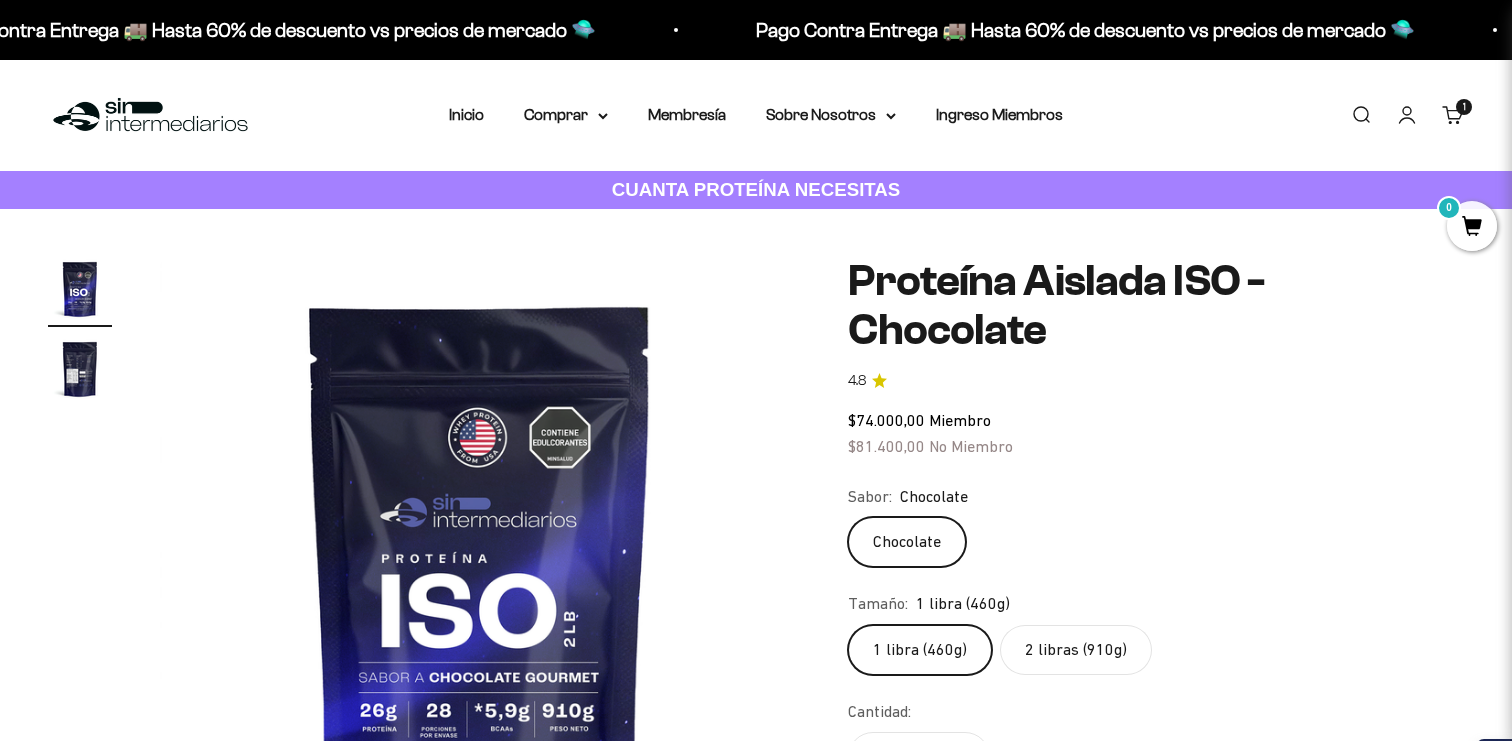 scroll, scrollTop: 0, scrollLeft: 0, axis: both 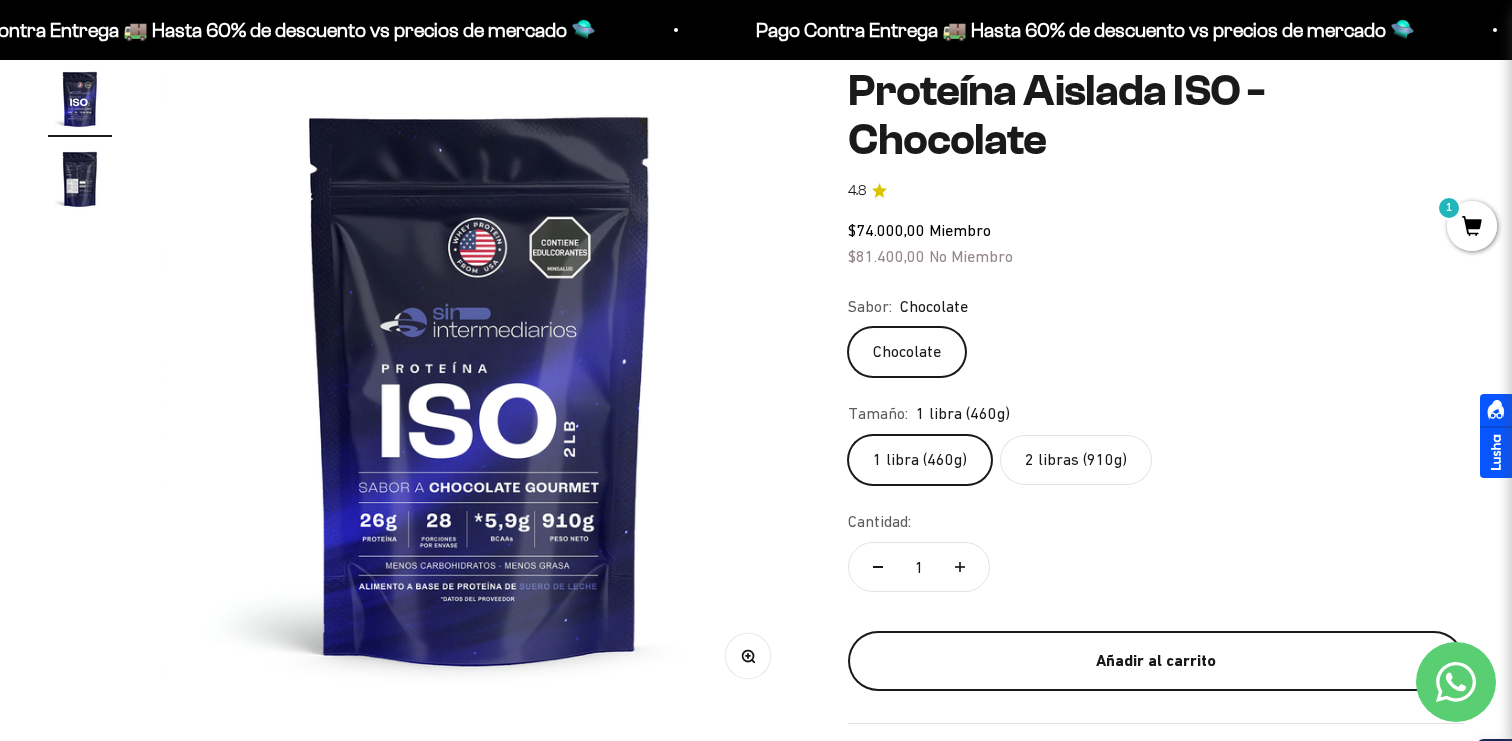 click on "Añadir al carrito" at bounding box center (1156, 661) 